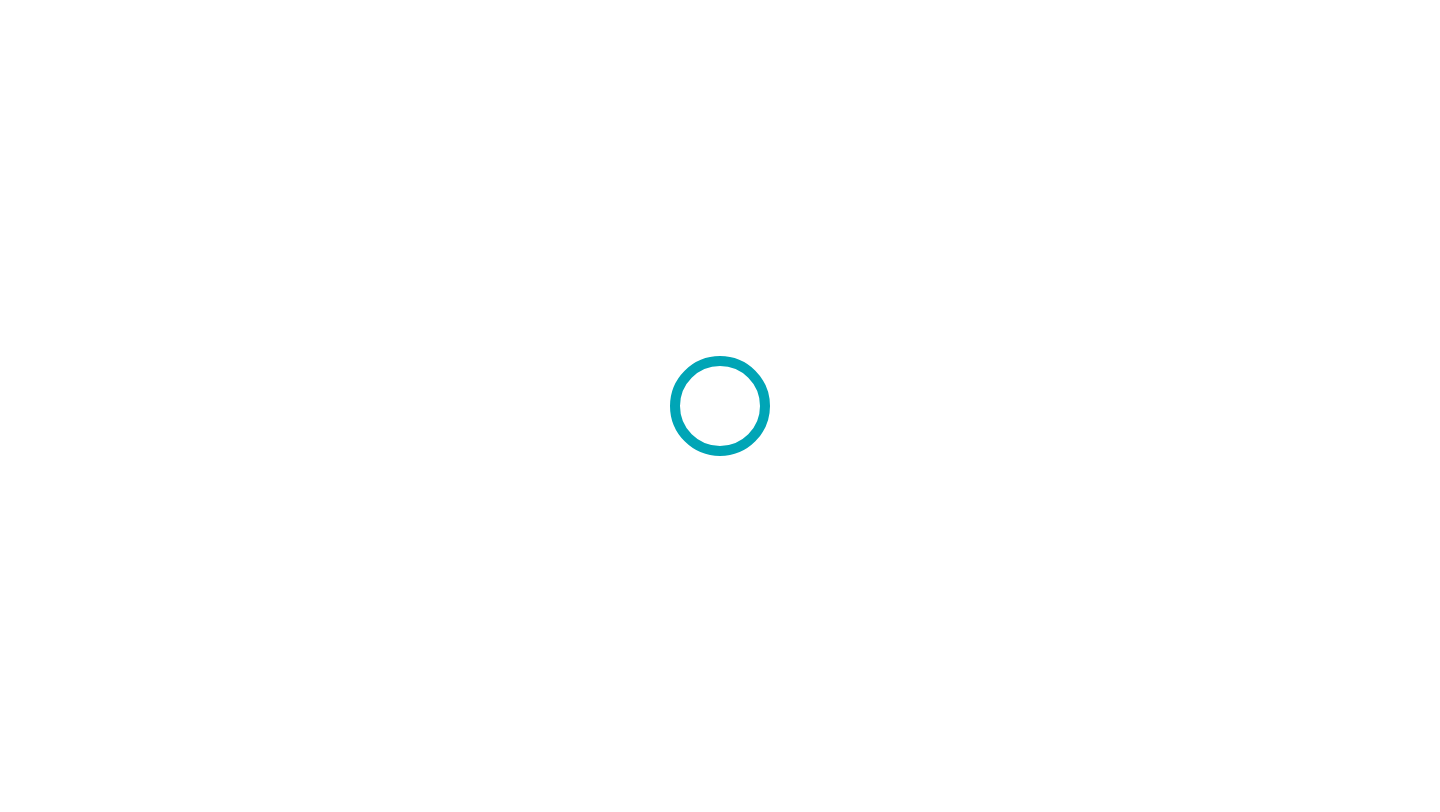 scroll, scrollTop: 0, scrollLeft: 0, axis: both 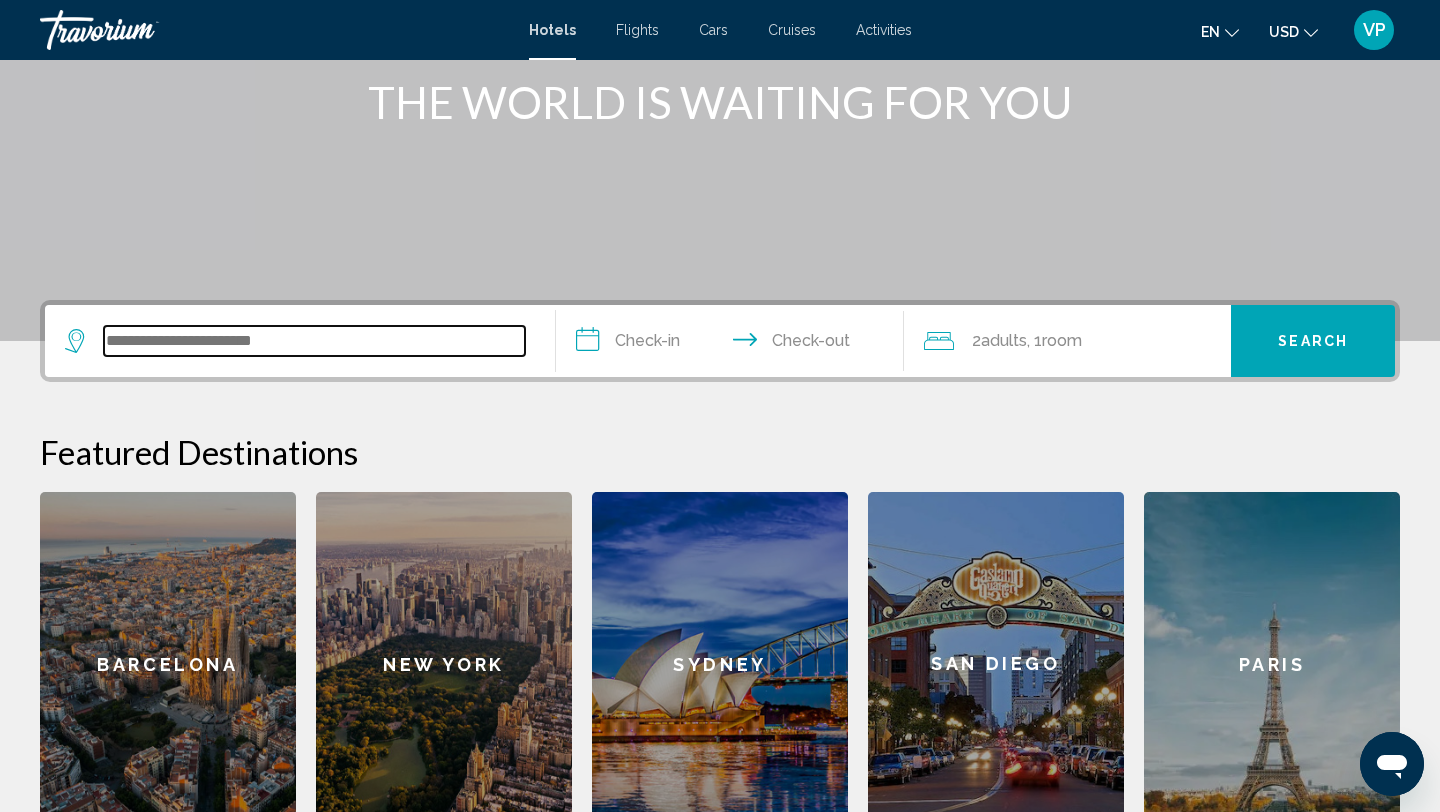 click at bounding box center (314, 341) 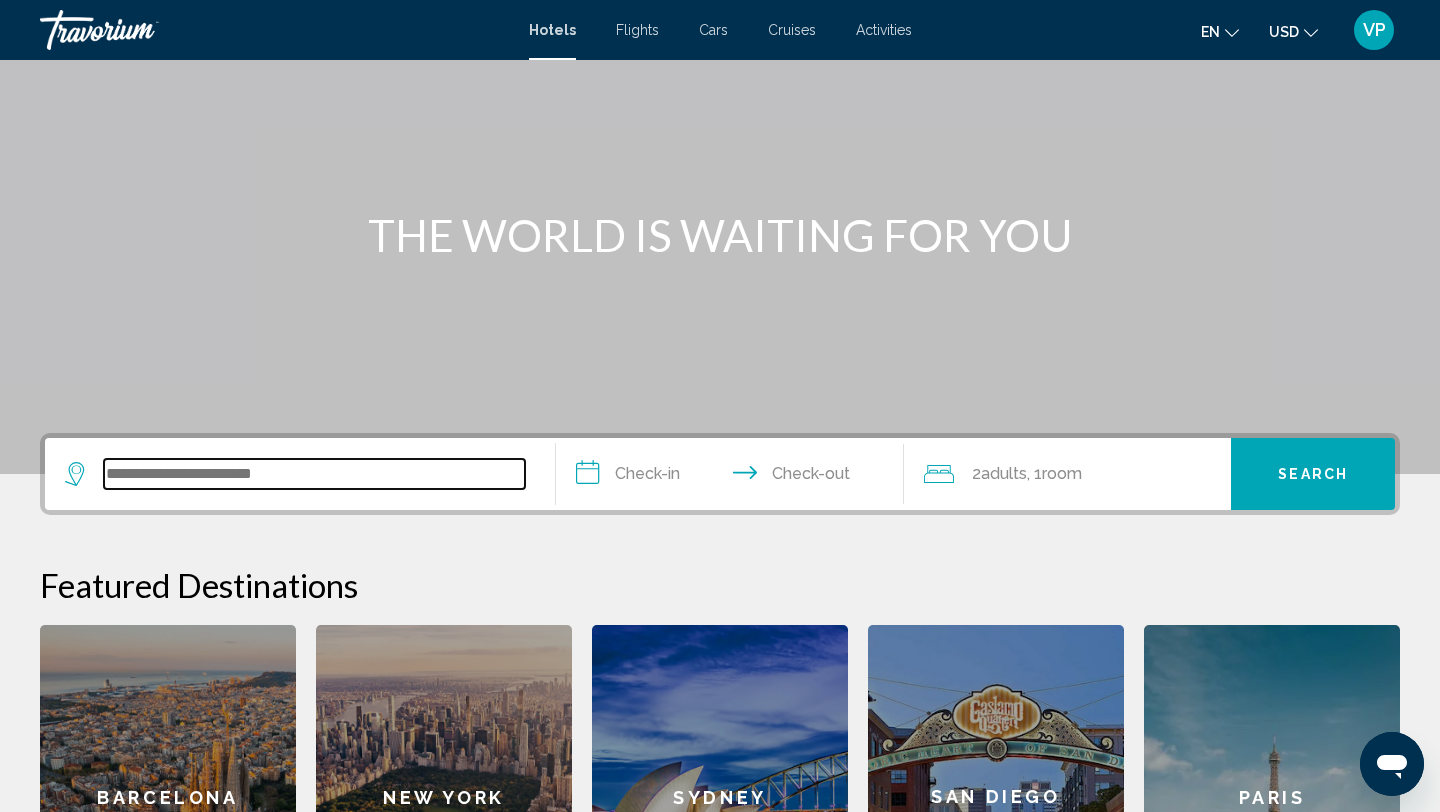 scroll, scrollTop: 0, scrollLeft: 0, axis: both 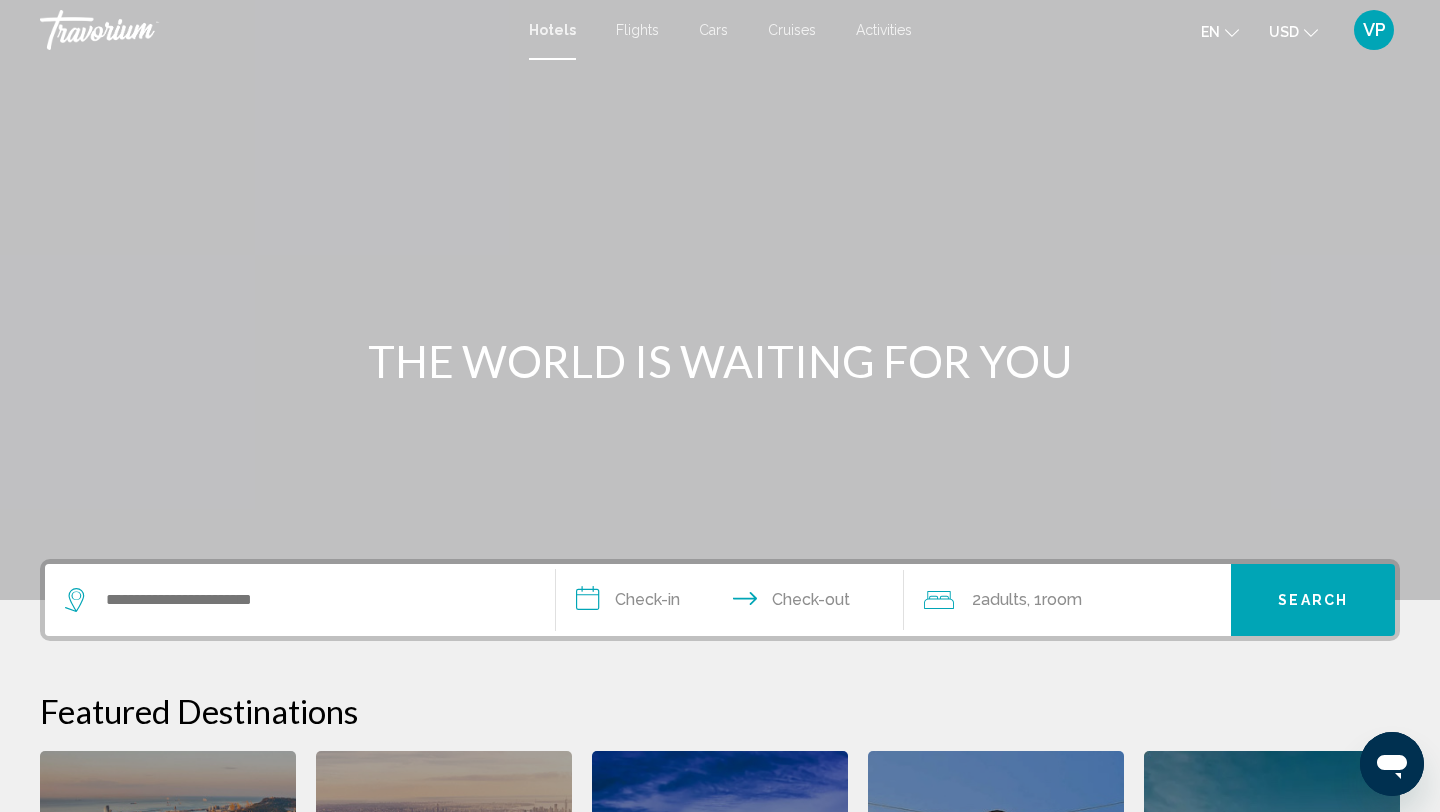 click on "Cruises" at bounding box center [792, 30] 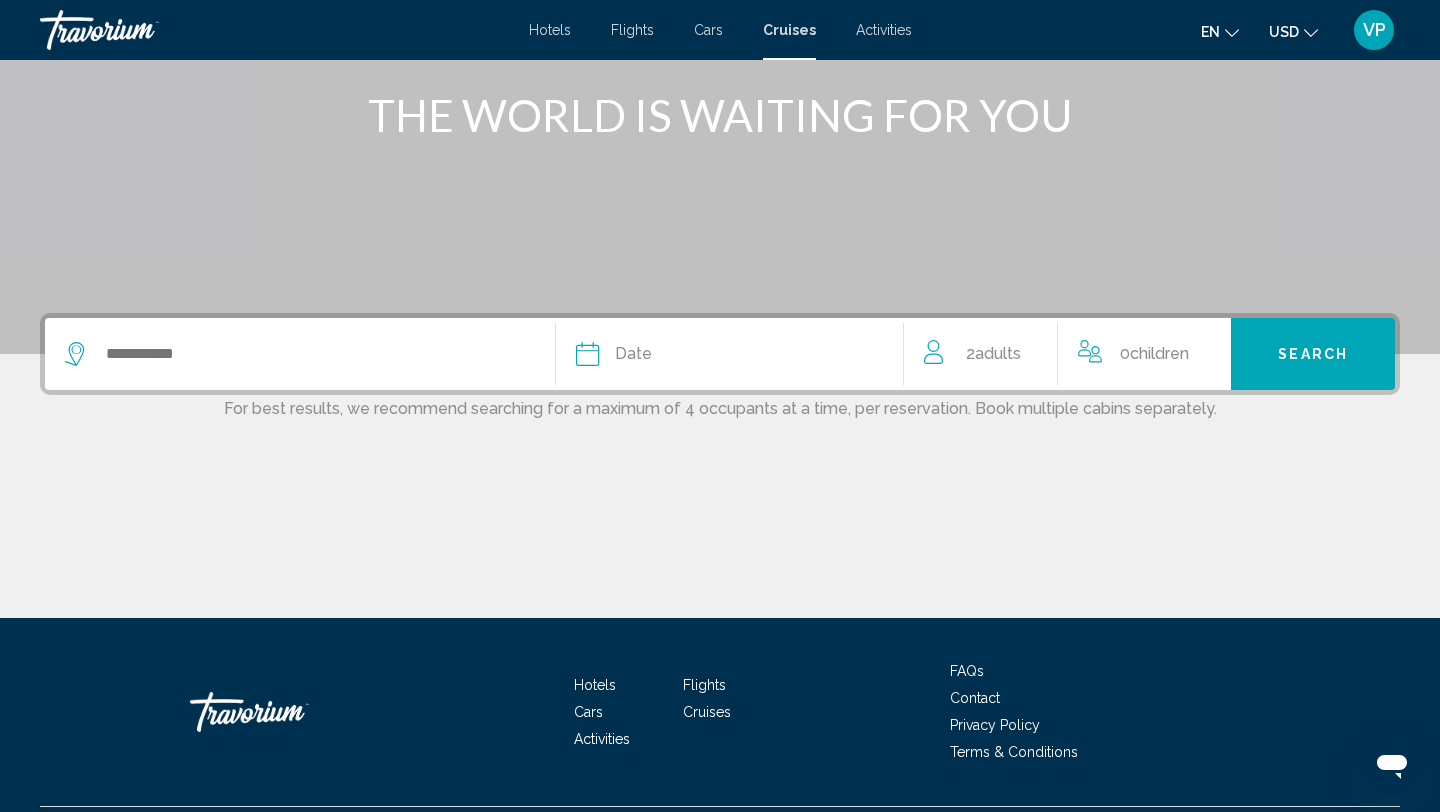 scroll, scrollTop: 250, scrollLeft: 0, axis: vertical 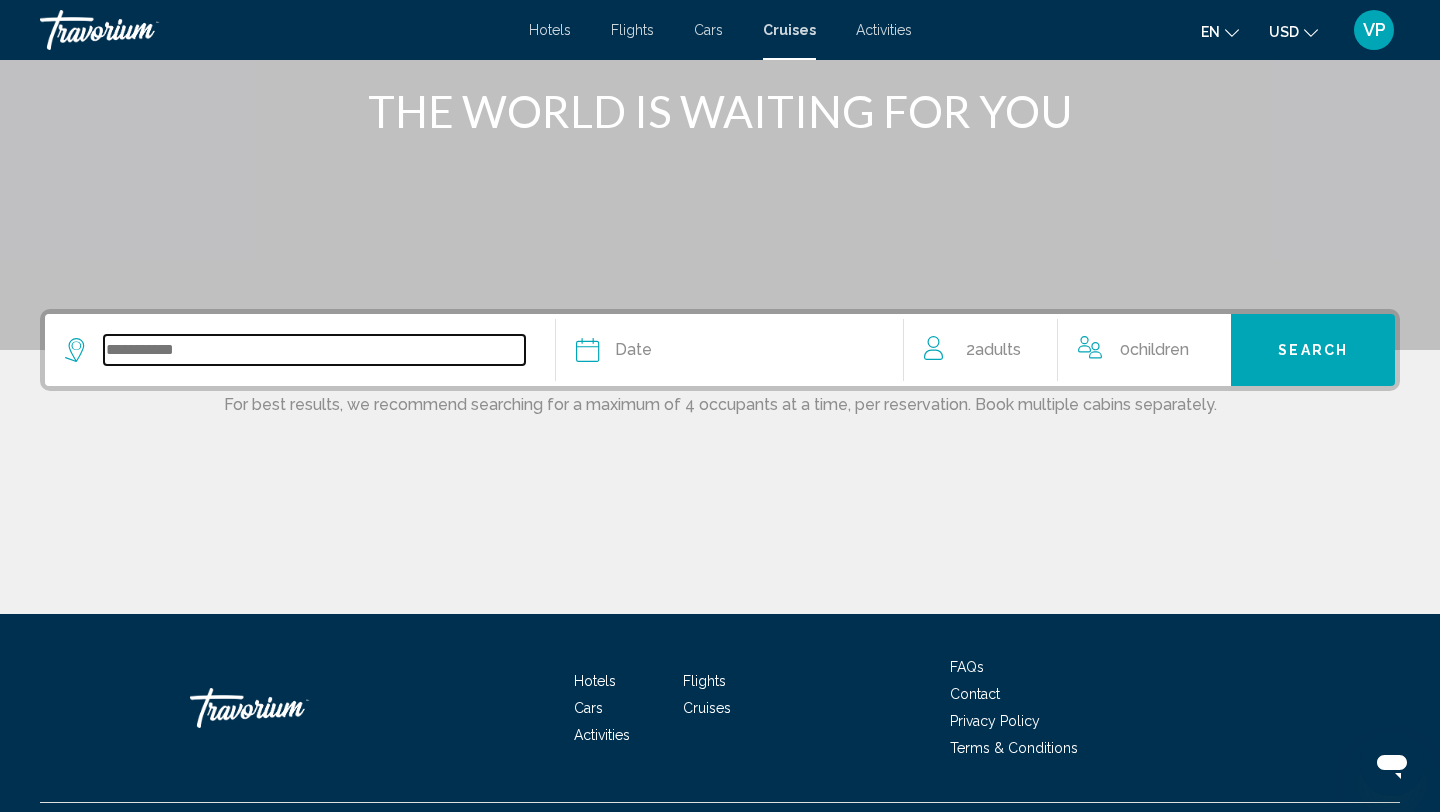 click at bounding box center (314, 350) 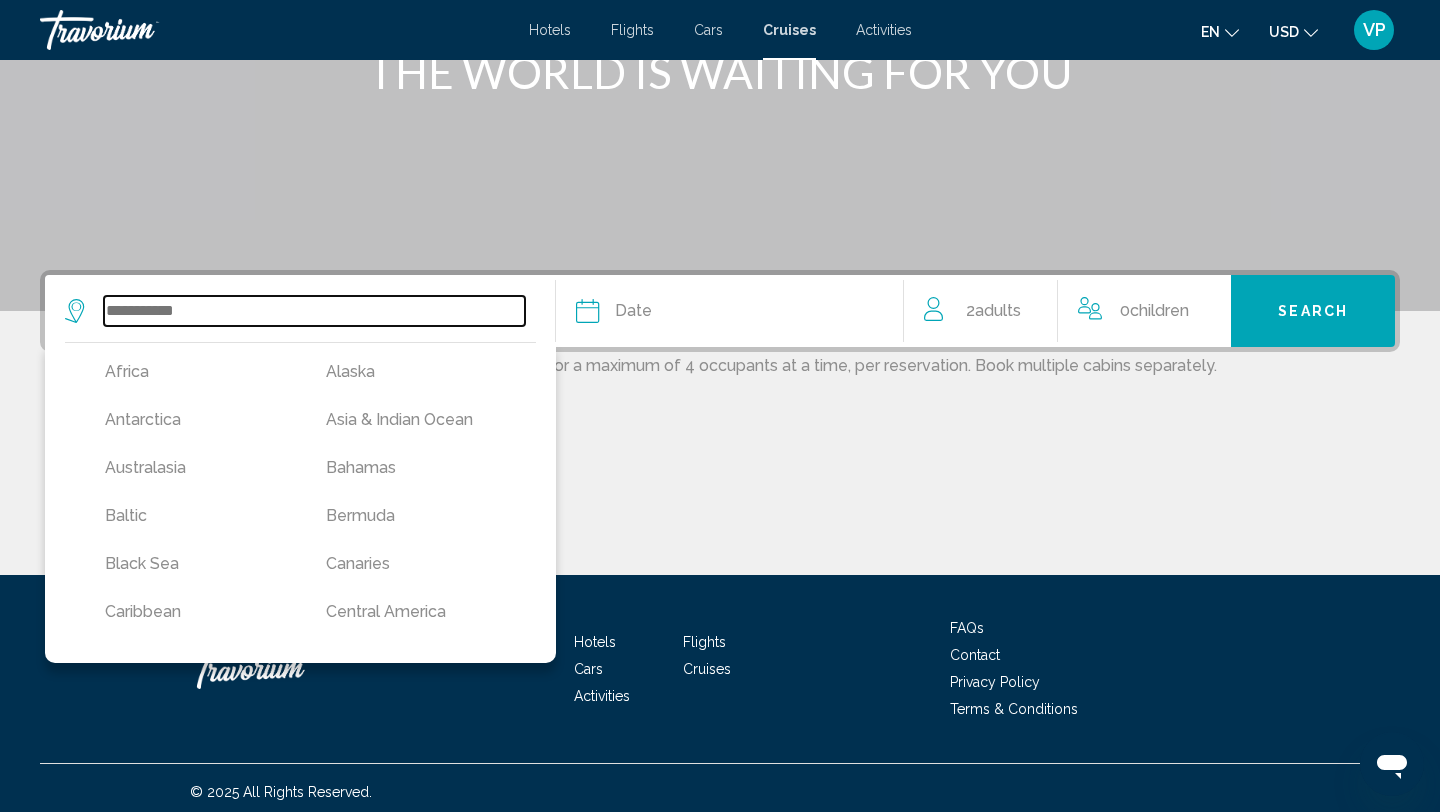 scroll, scrollTop: 297, scrollLeft: 0, axis: vertical 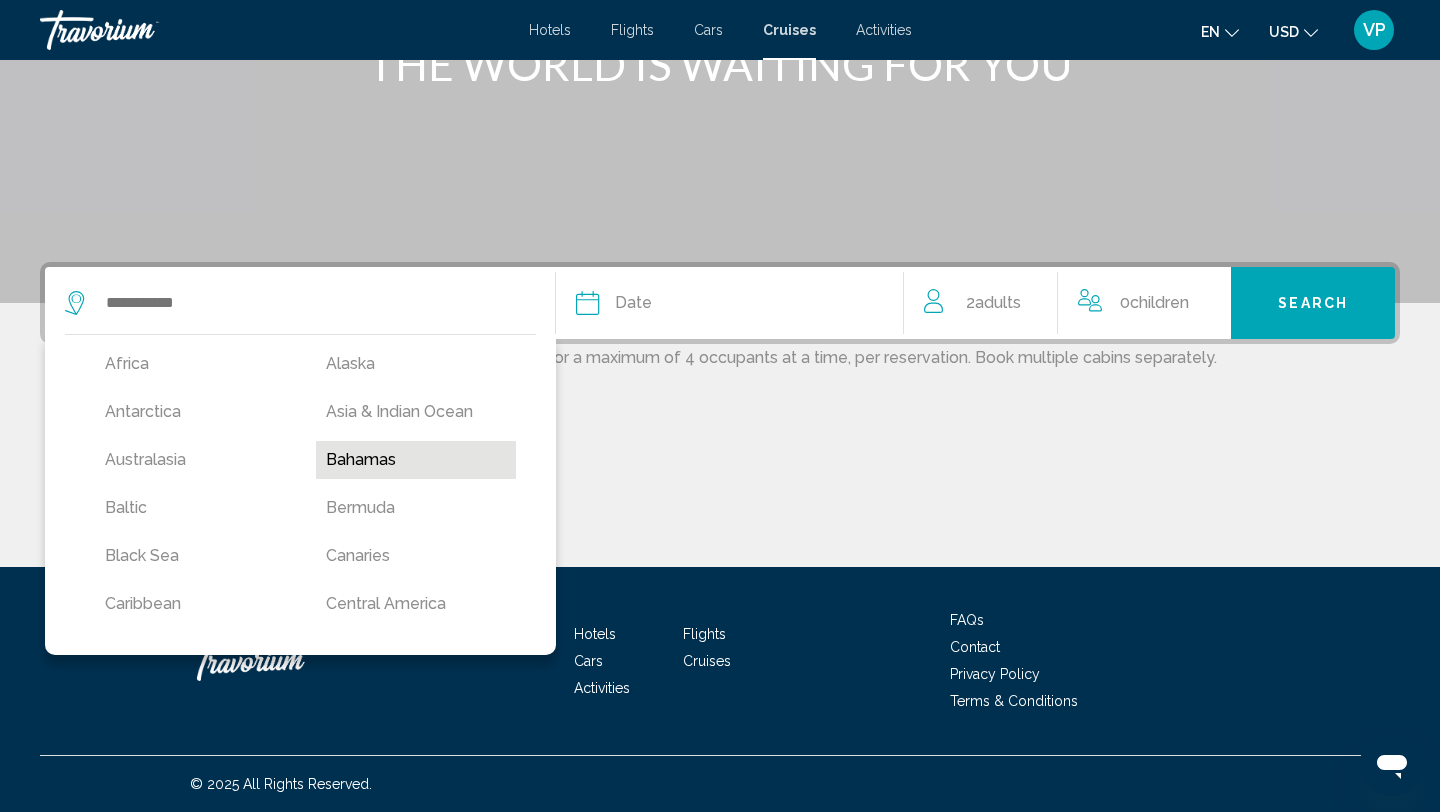 click on "Bahamas" at bounding box center [416, 460] 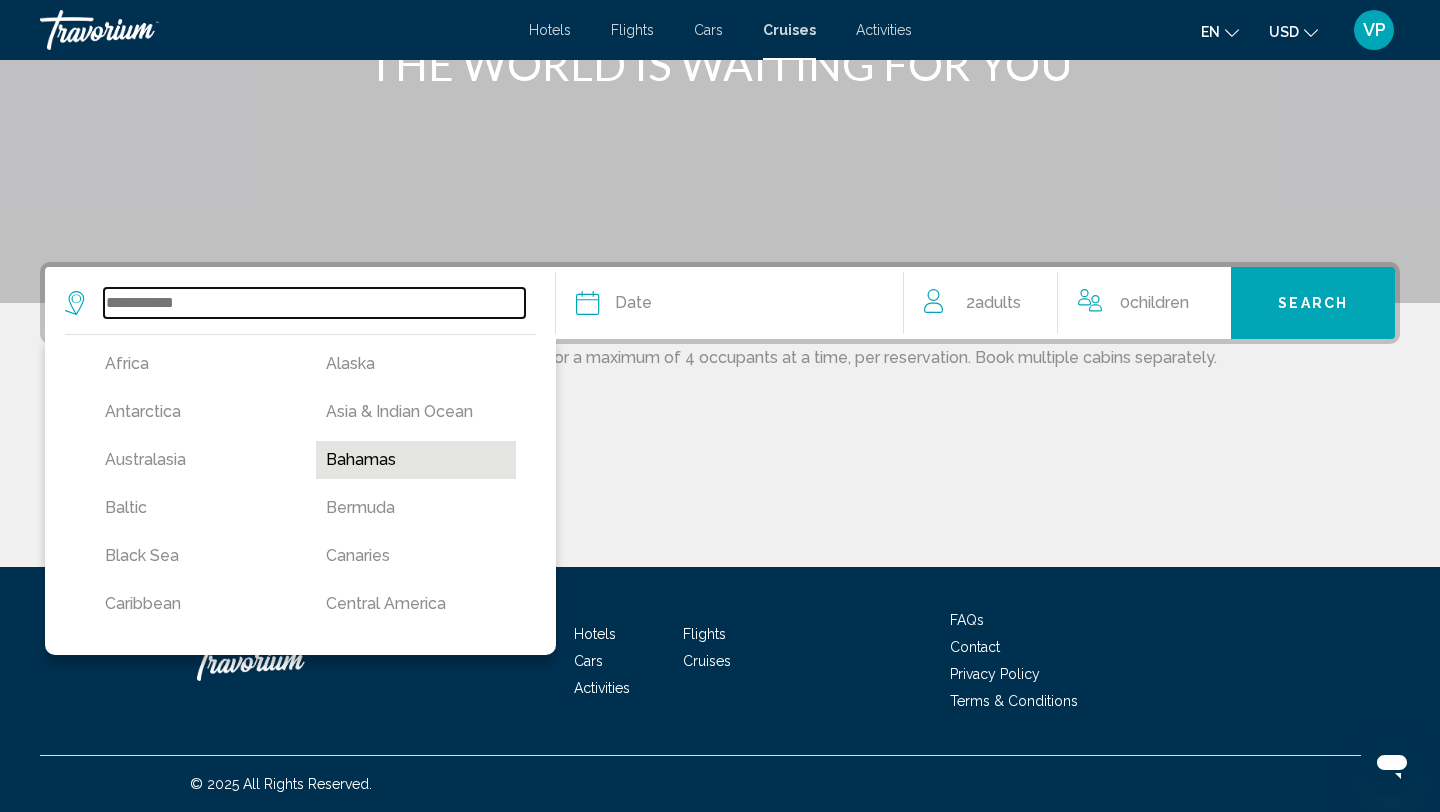 type on "*******" 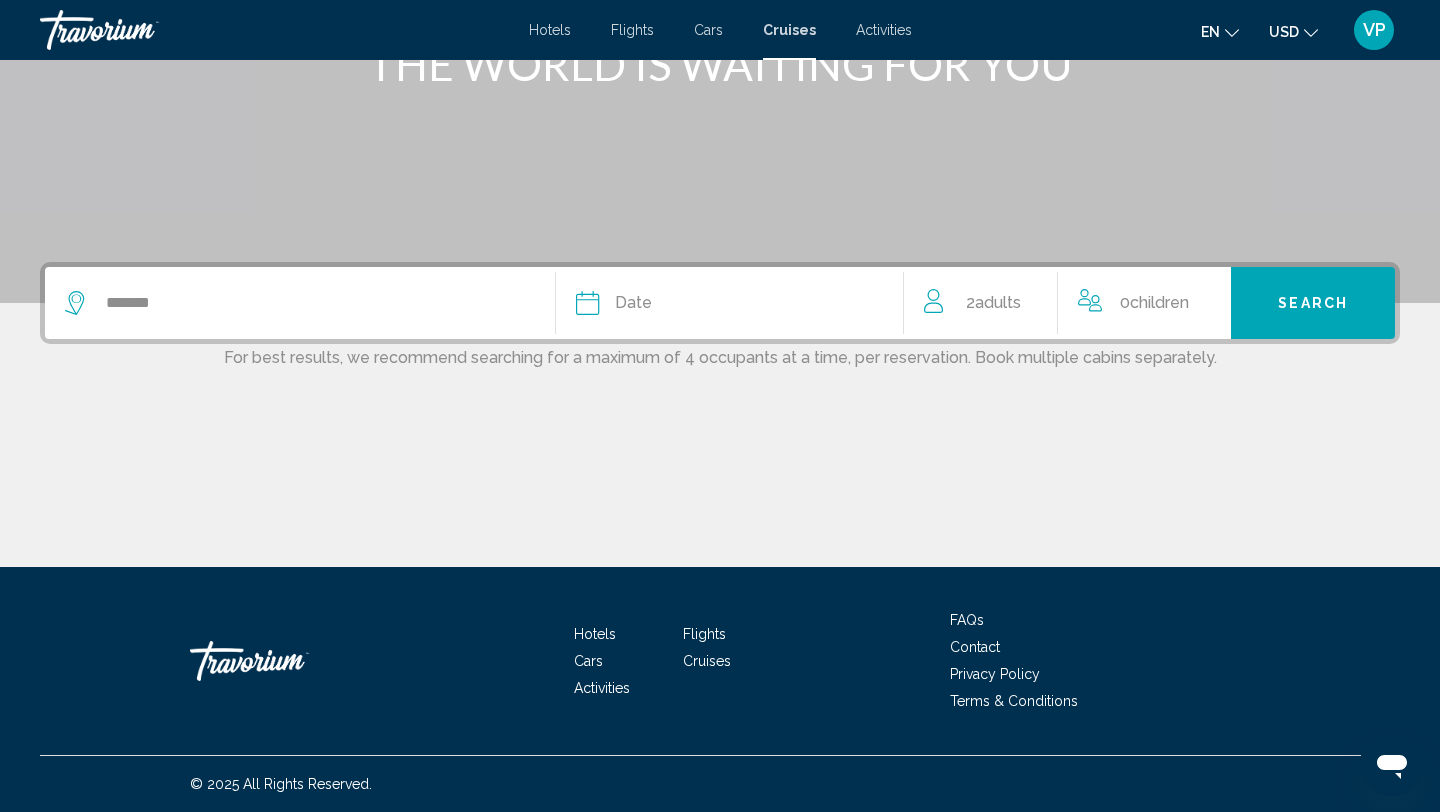 click on "Date" 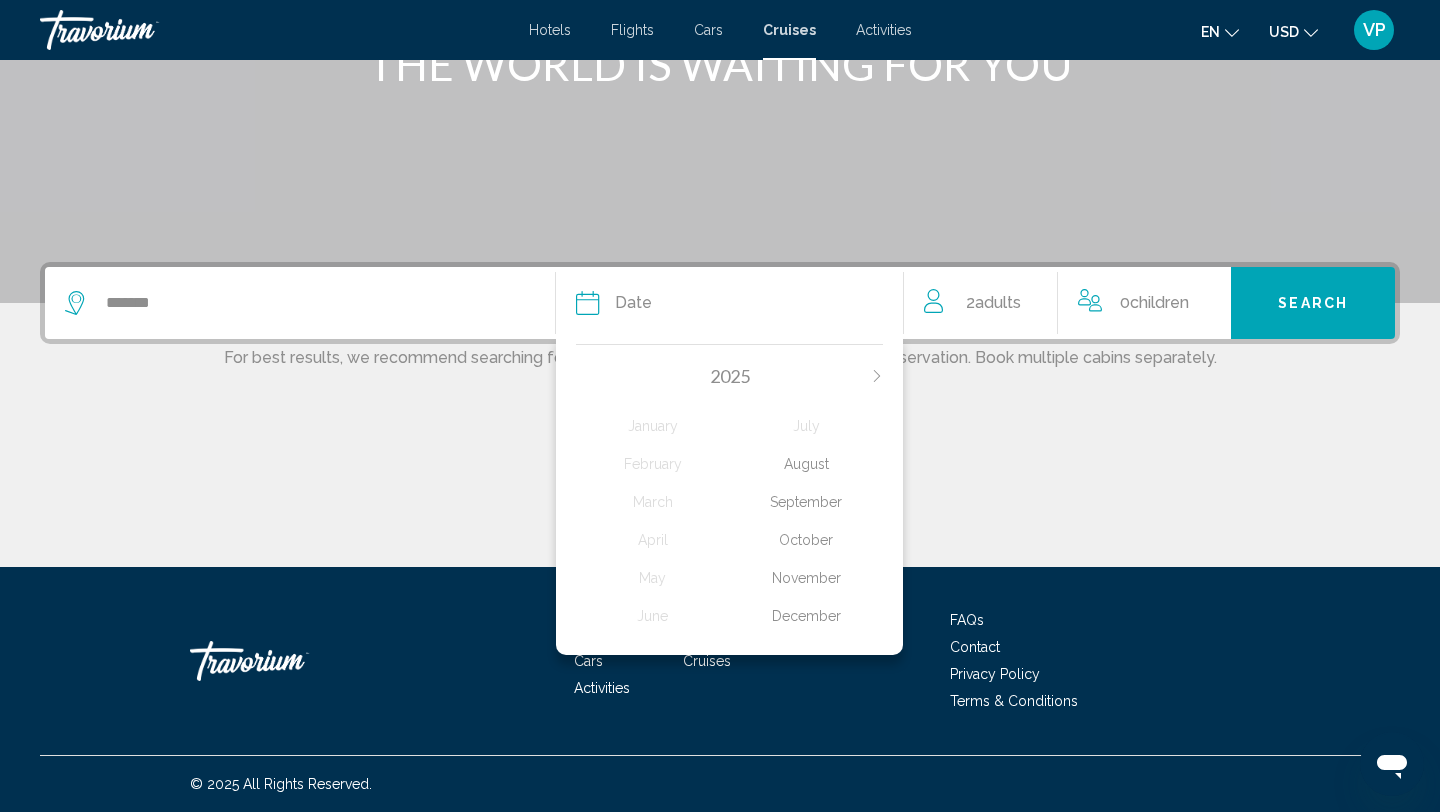 click on "September" 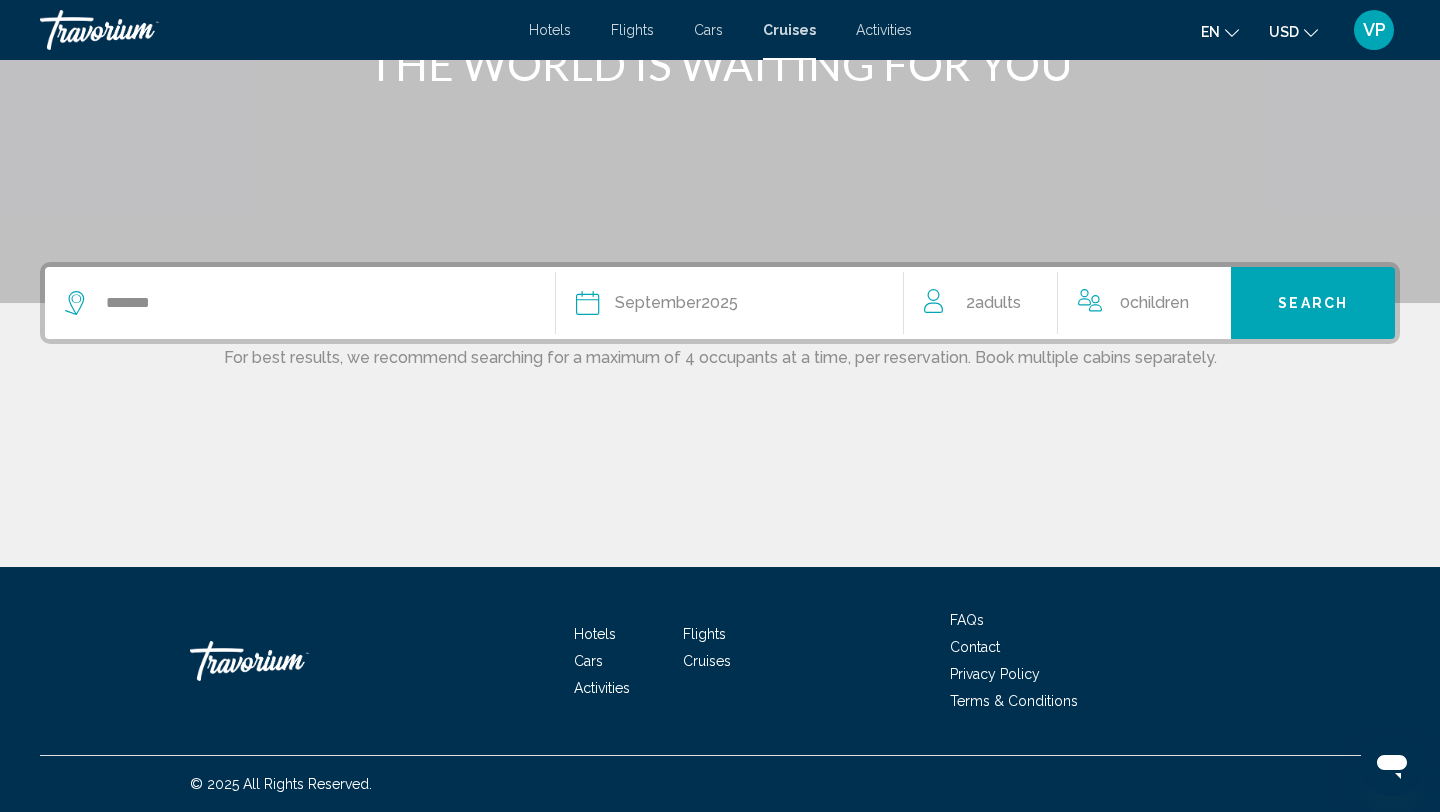 click on "Search" at bounding box center (1313, 304) 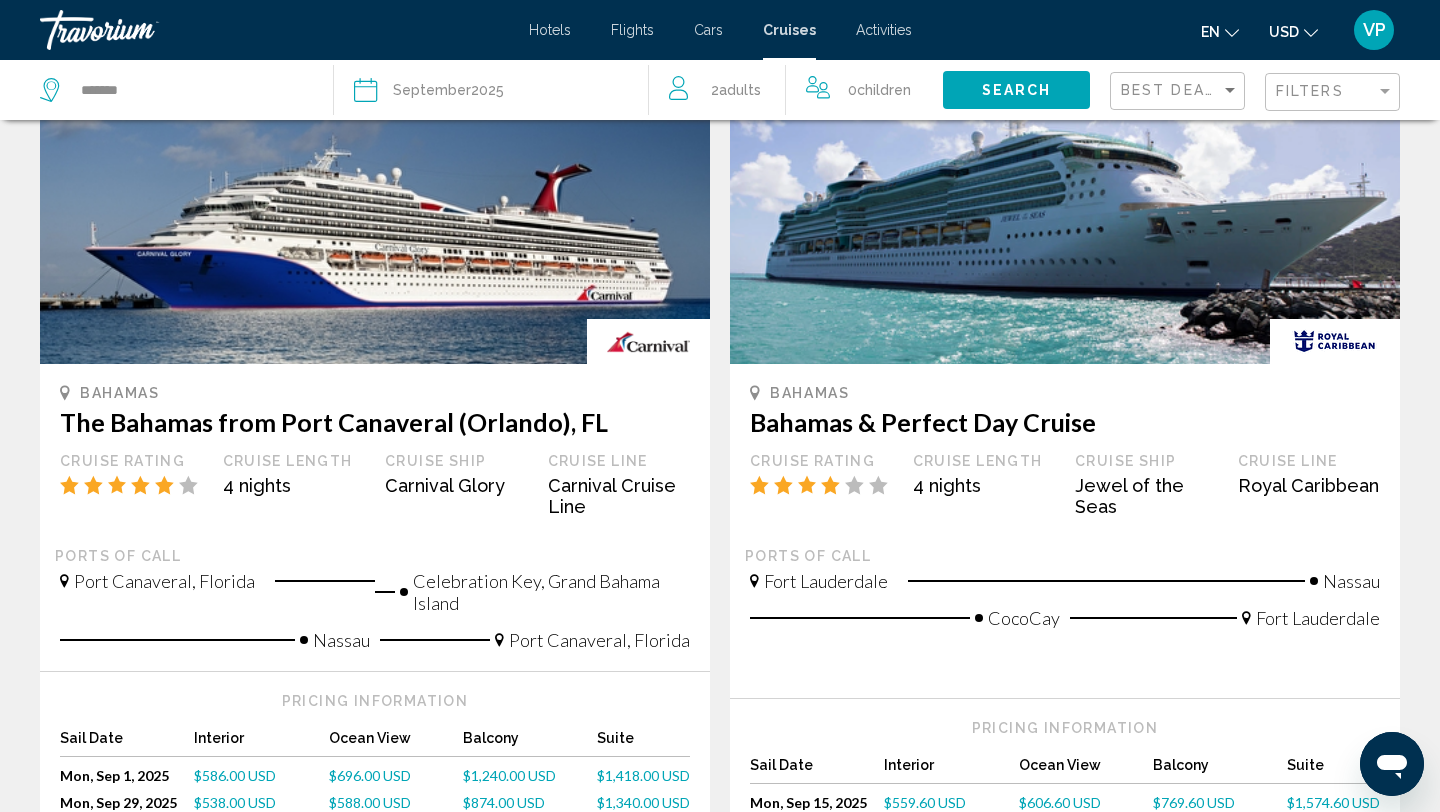 scroll, scrollTop: 0, scrollLeft: 0, axis: both 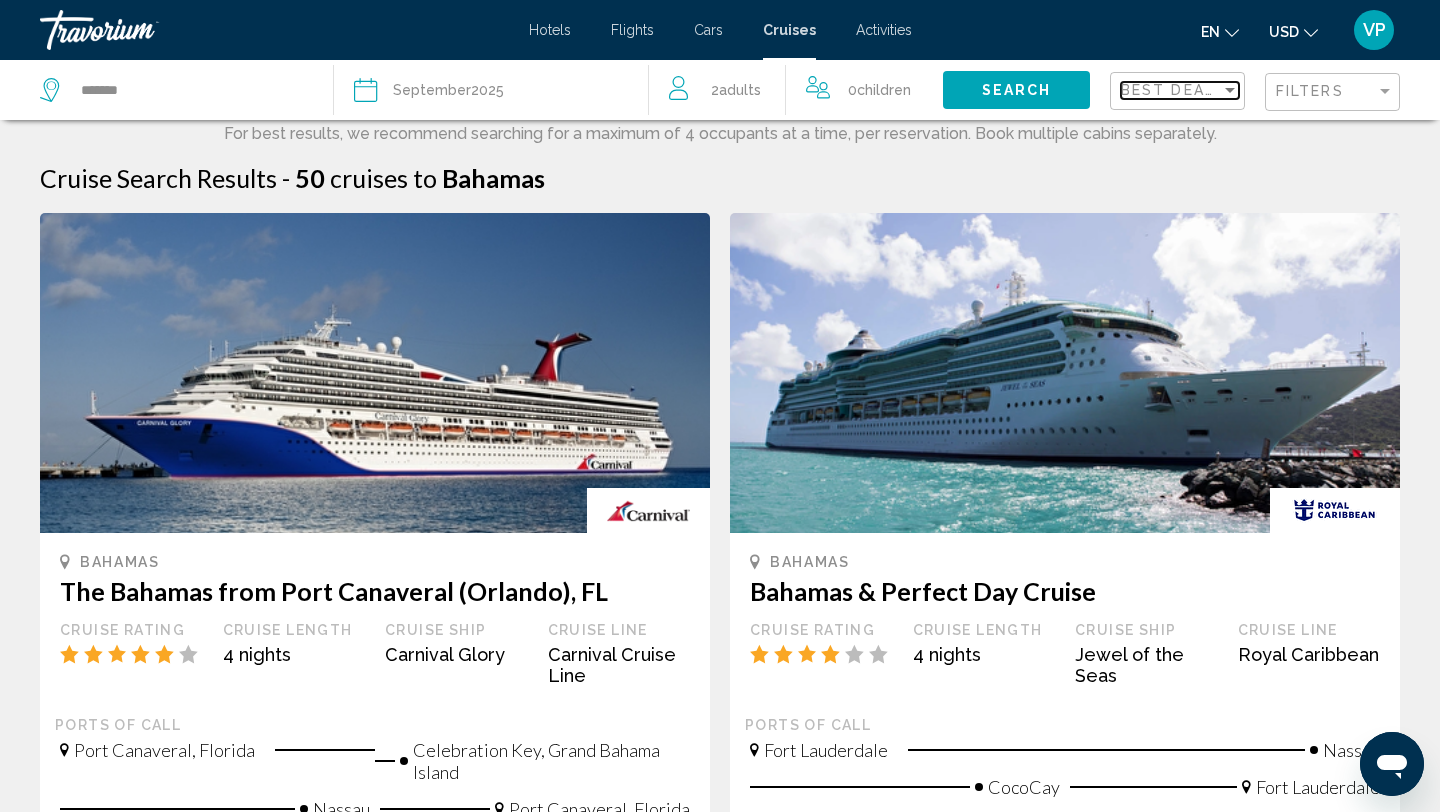 click at bounding box center (1230, 90) 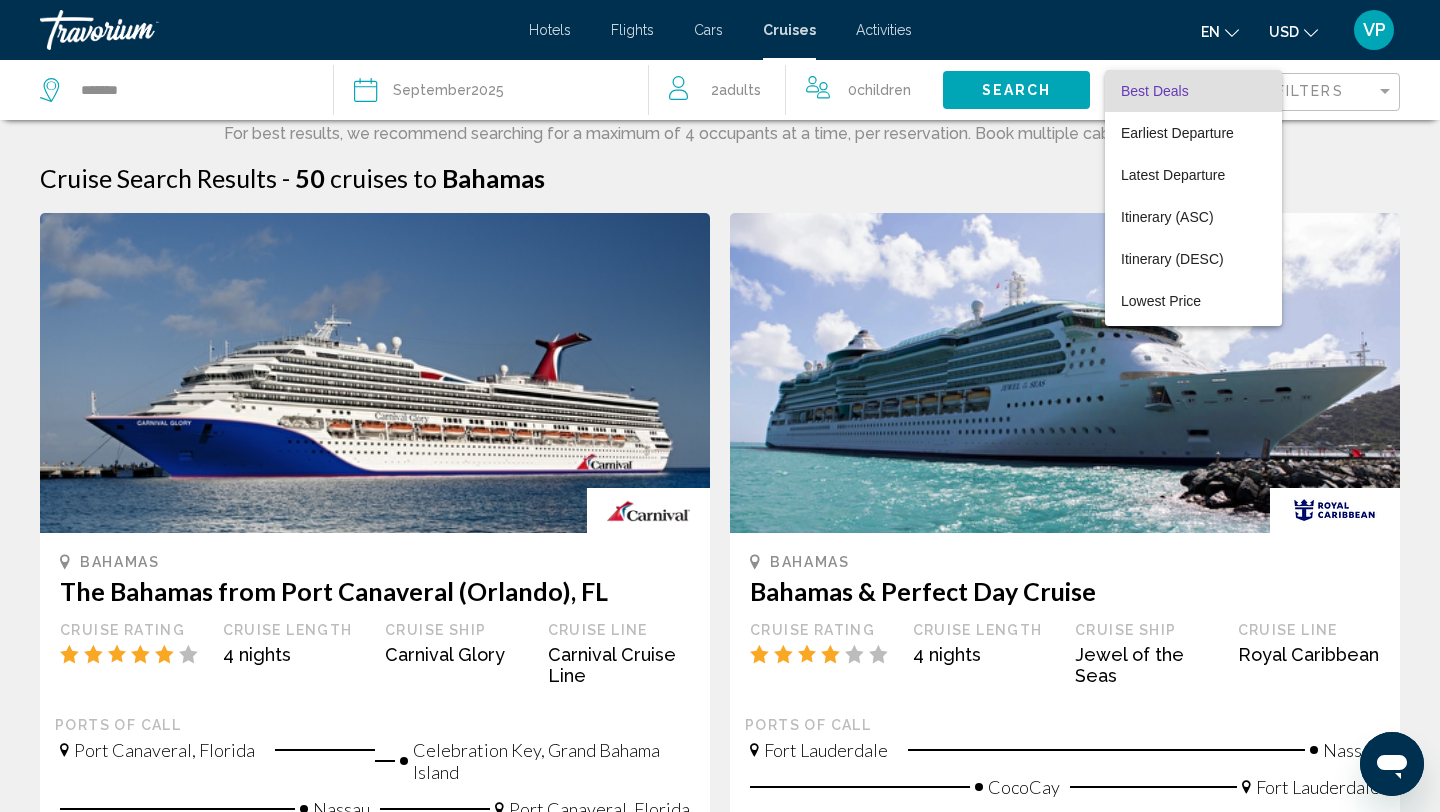 click at bounding box center (720, 406) 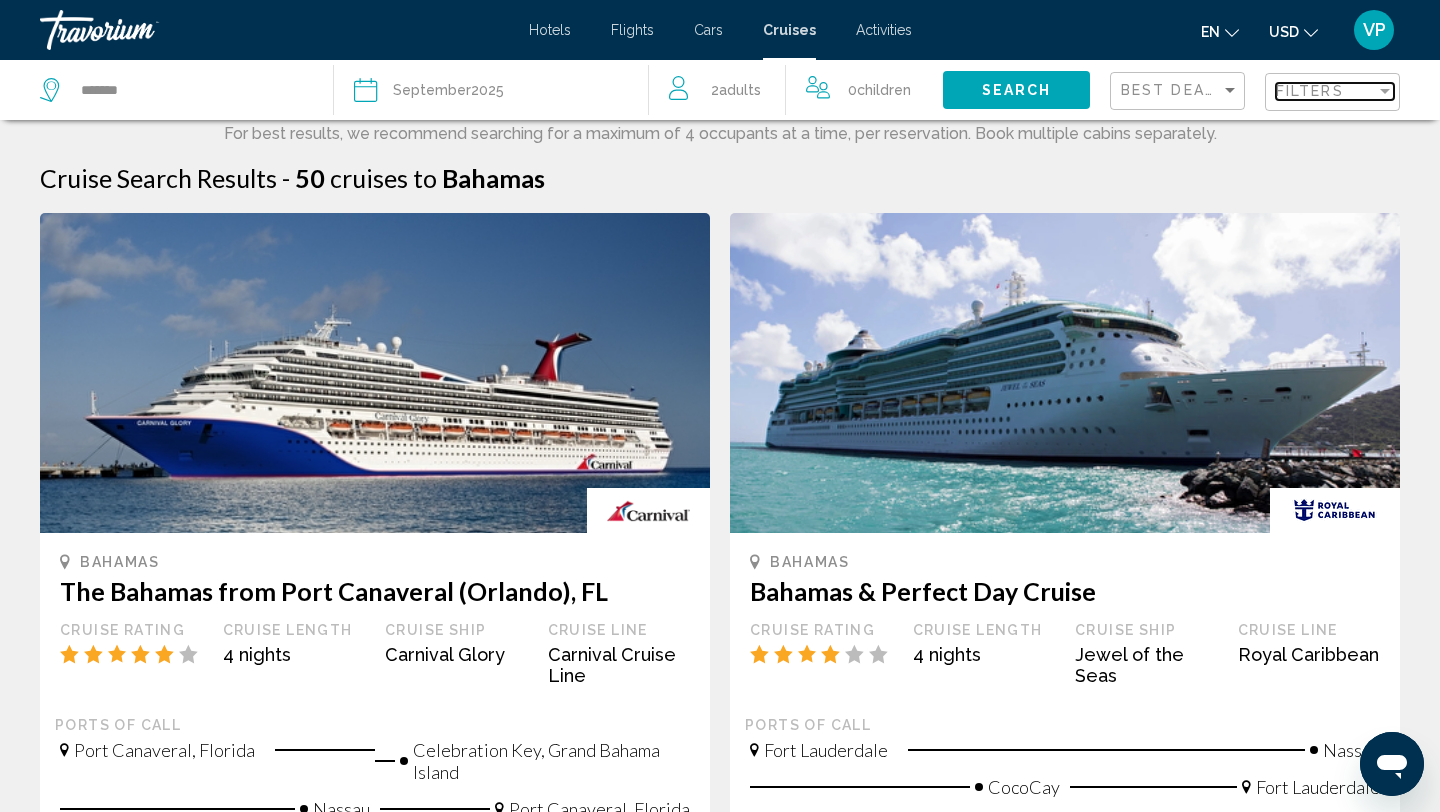 click at bounding box center (1385, 91) 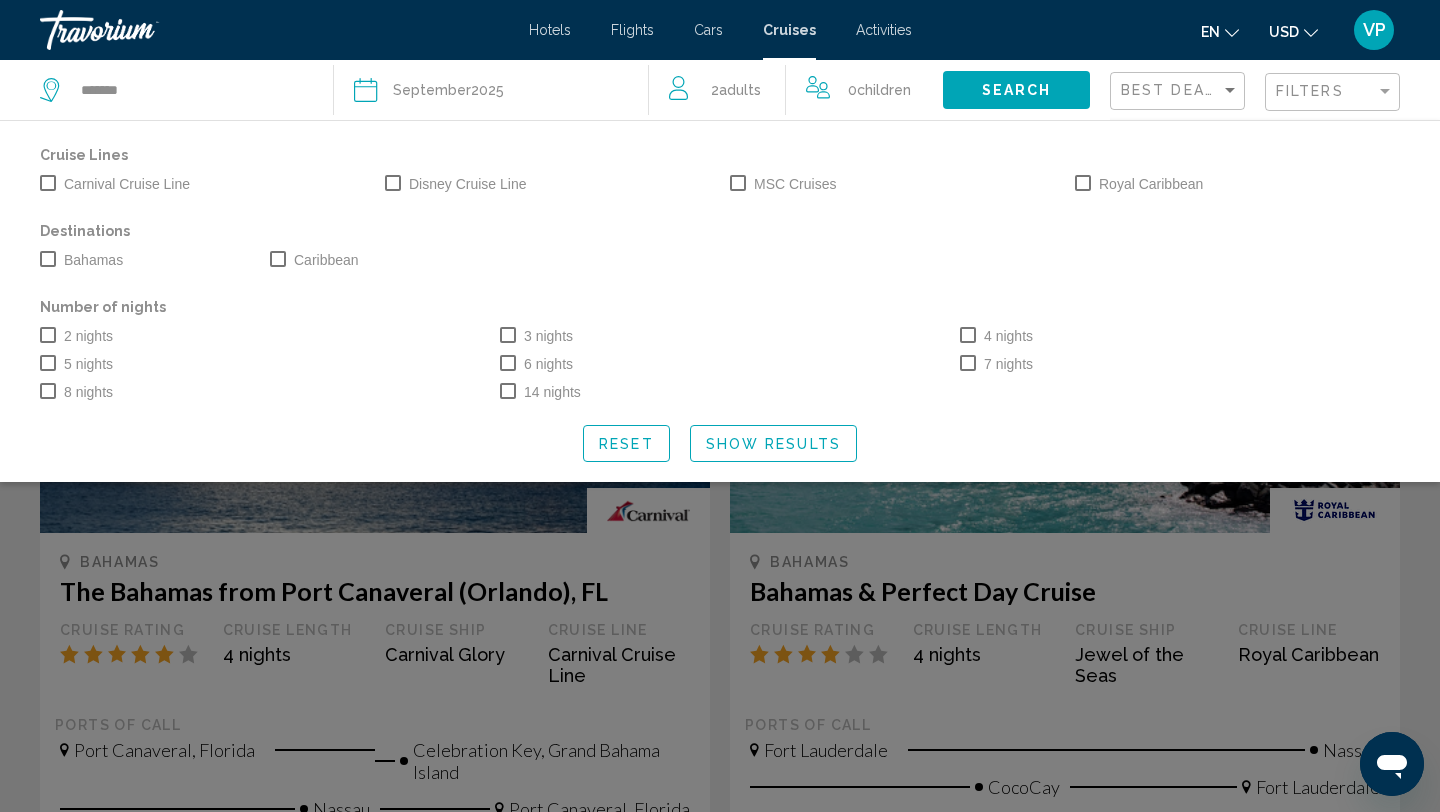 click at bounding box center [968, 335] 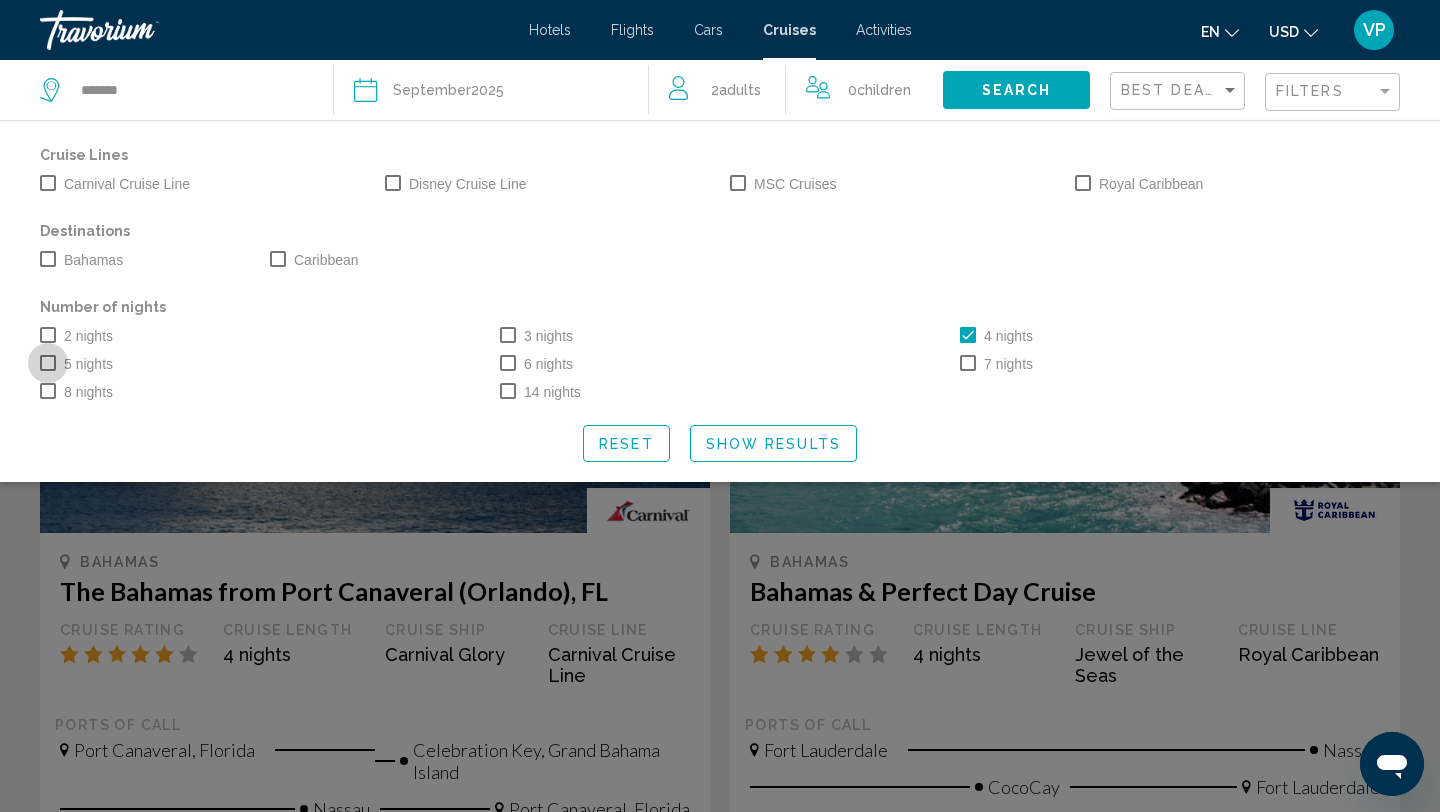 click at bounding box center [48, 363] 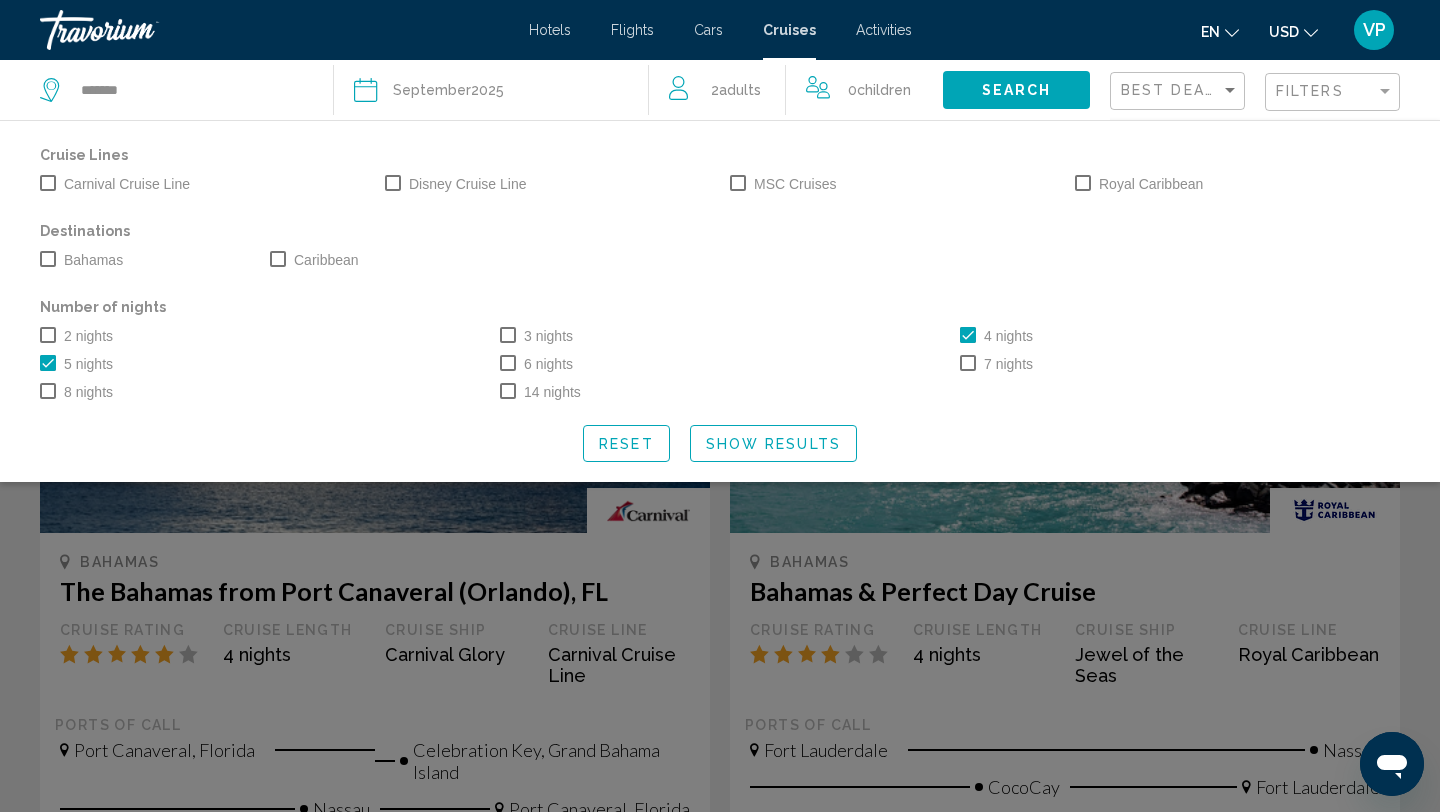 click at bounding box center (1083, 183) 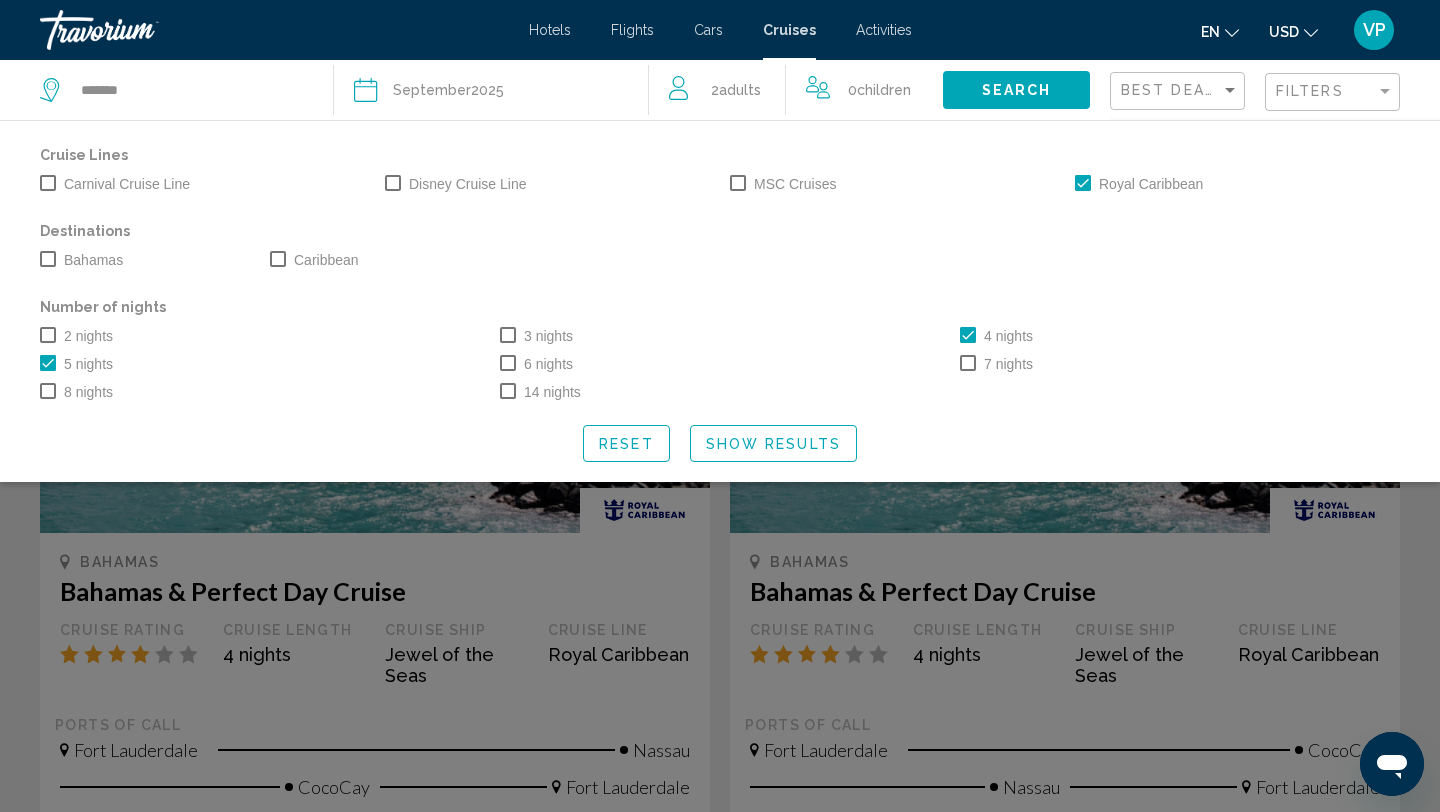 click at bounding box center [278, 259] 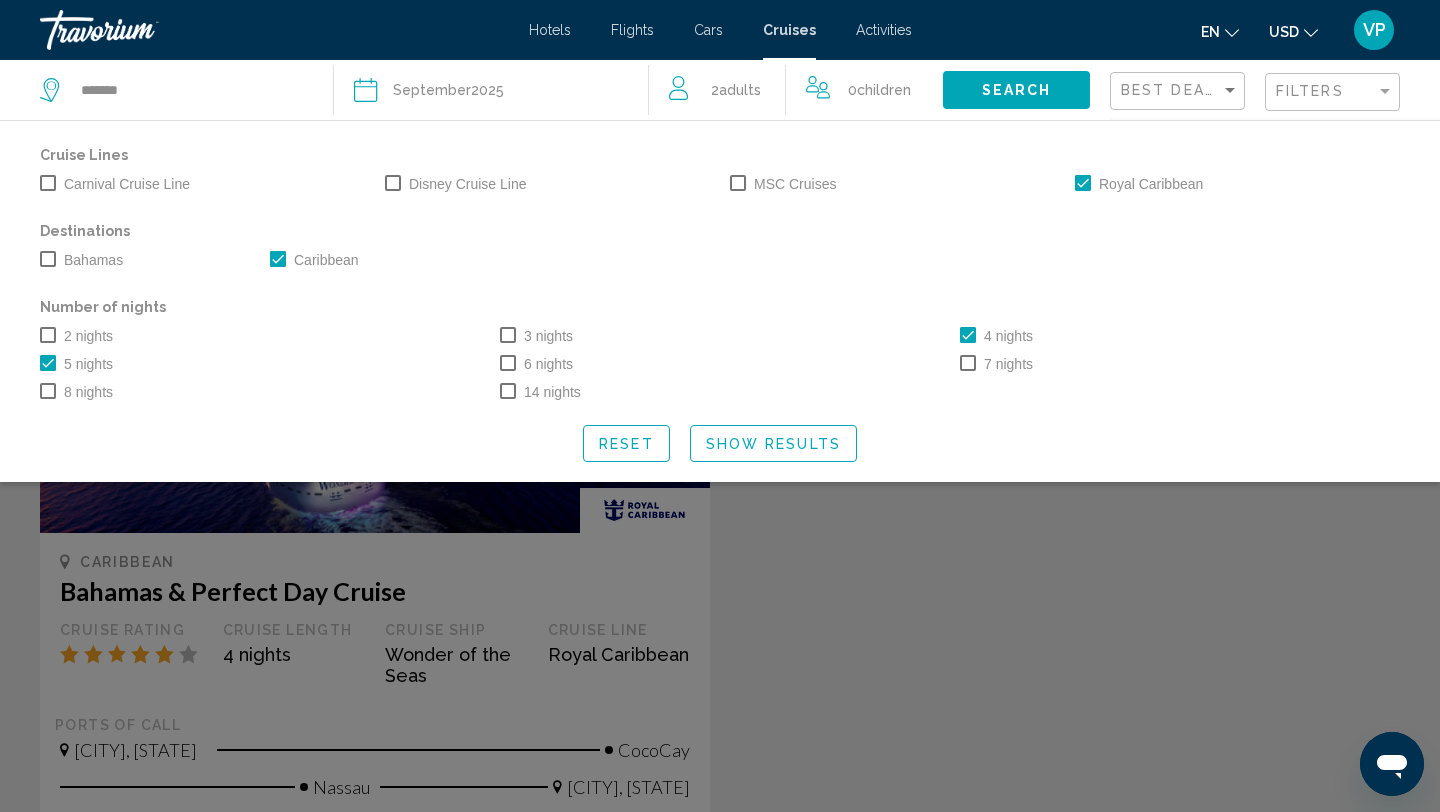 click at bounding box center (48, 259) 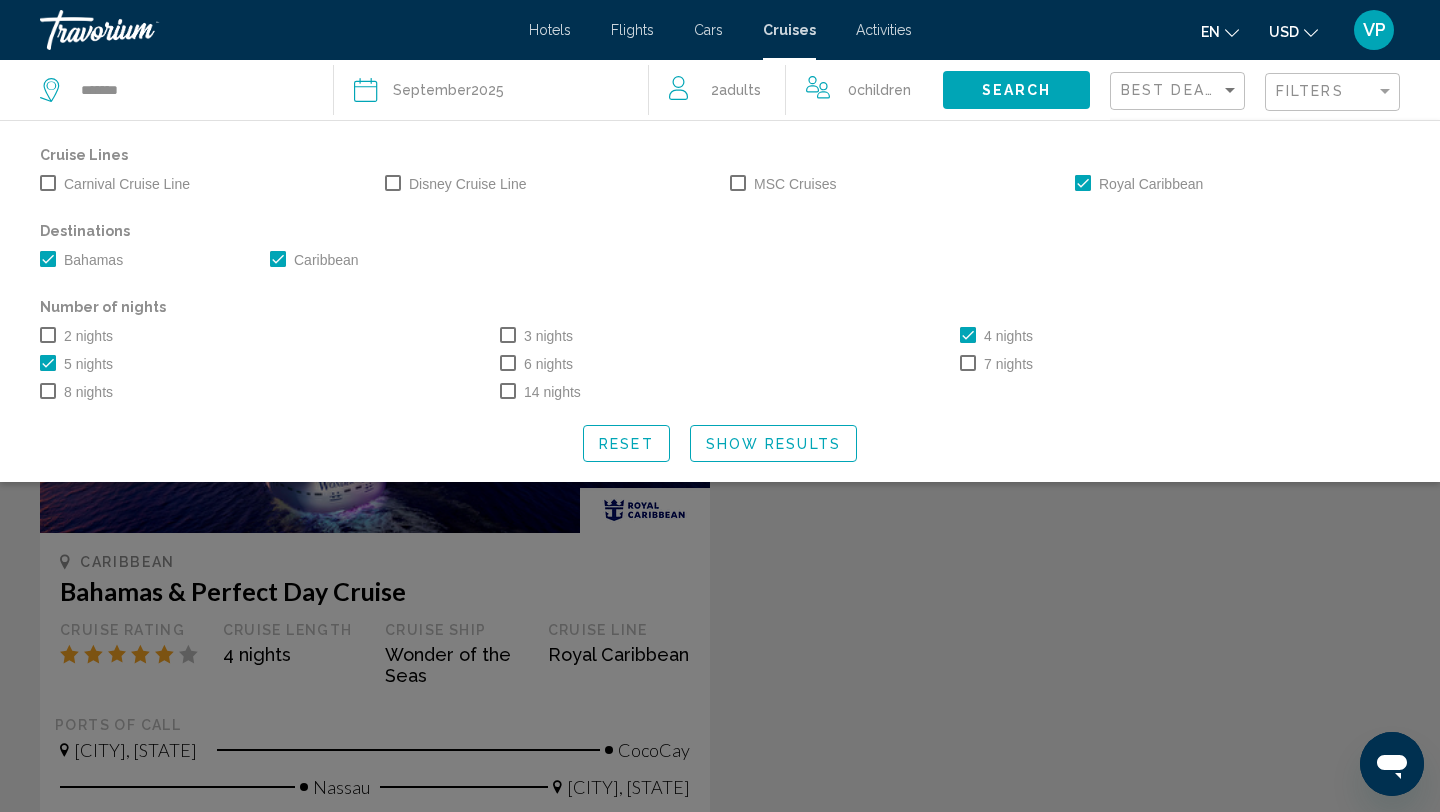 click at bounding box center (508, 363) 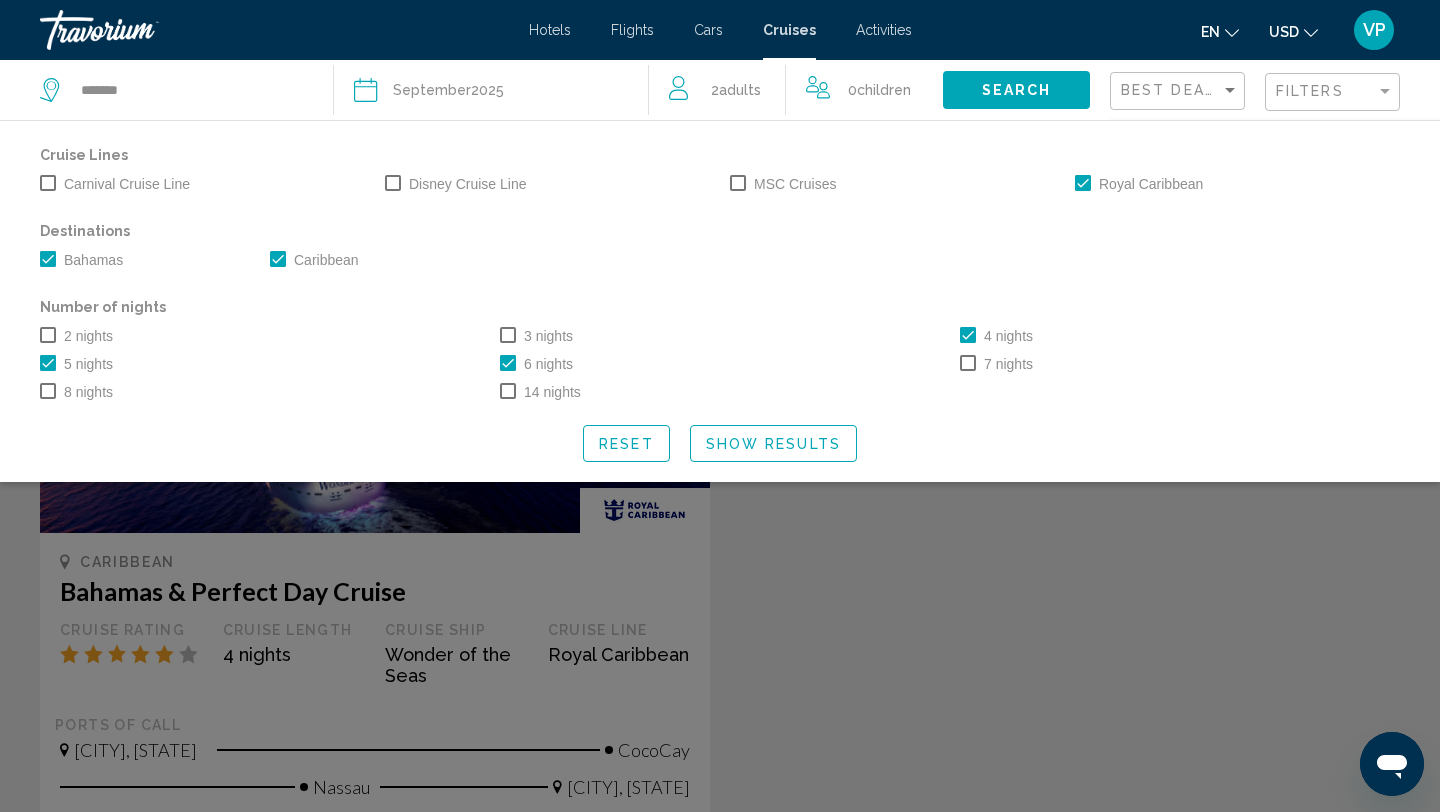 click on "Show Results" 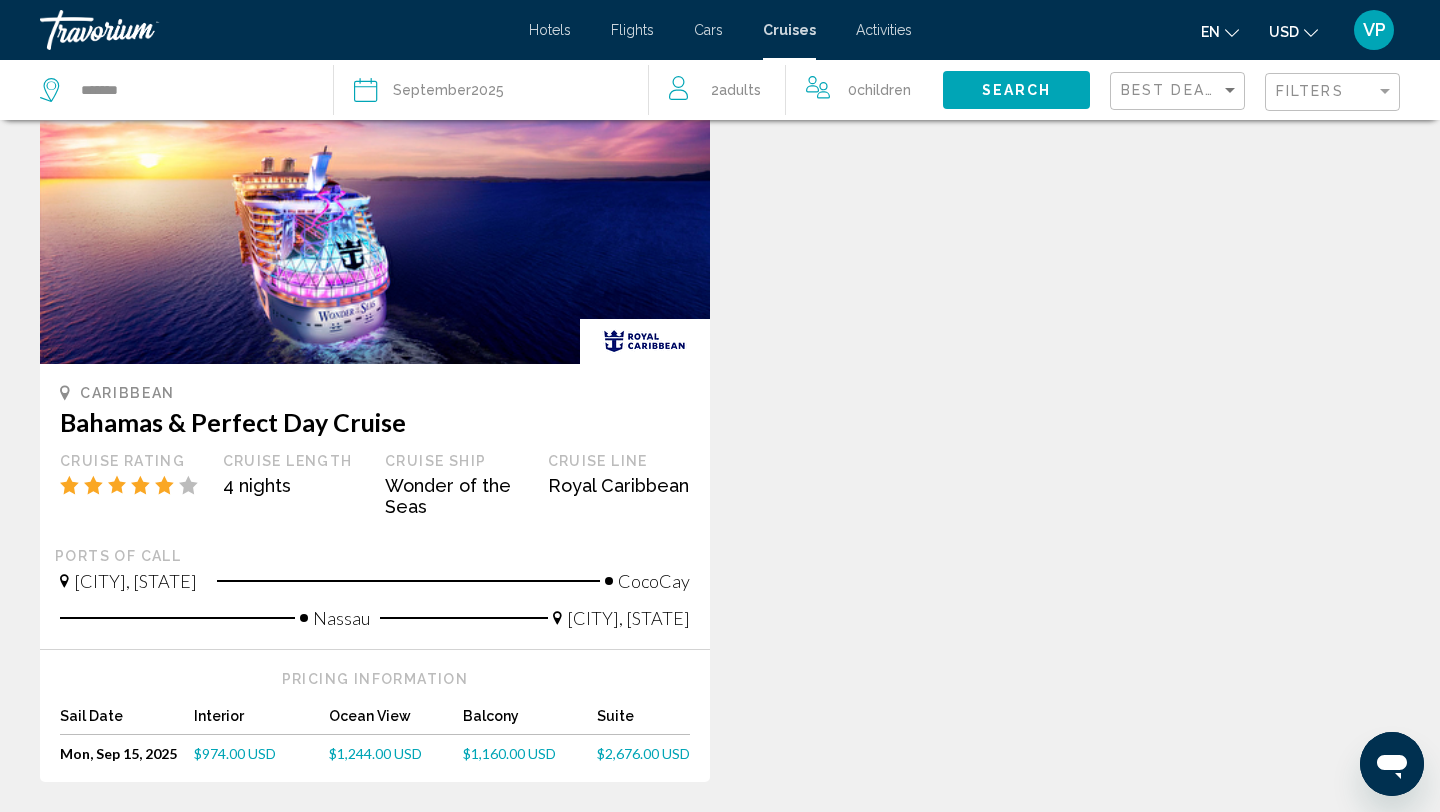 scroll, scrollTop: 159, scrollLeft: 0, axis: vertical 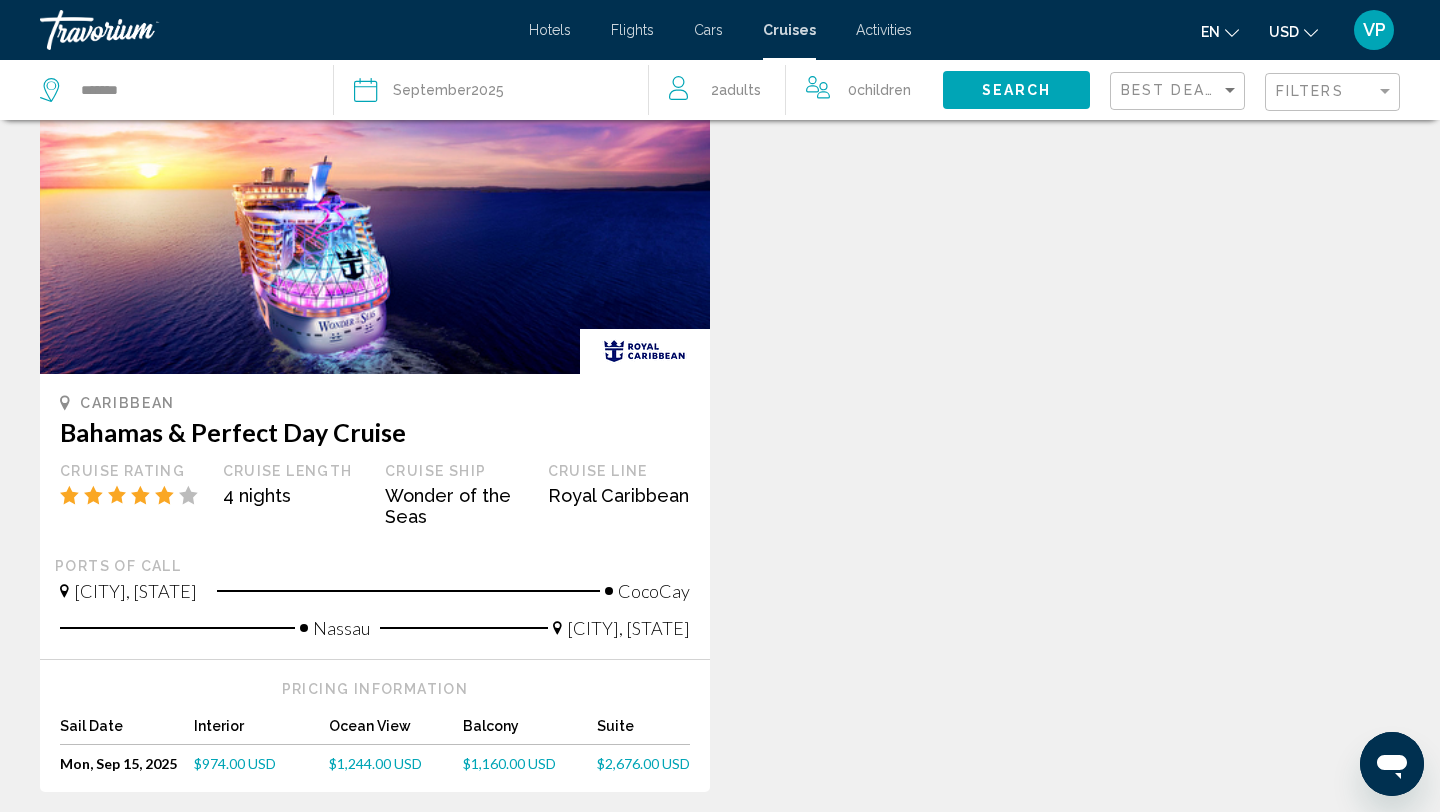 click on "Caribbean Bahamas & Perfect Day Cruise Cruise Rating
Cruise Length [NUMBER] nights Cruise Ship Wonder of the Seas Cruise Line Royal Caribbean Ports of call
Miami, Florida CocoCay Nassau
Miami, Florida" at bounding box center [375, 516] 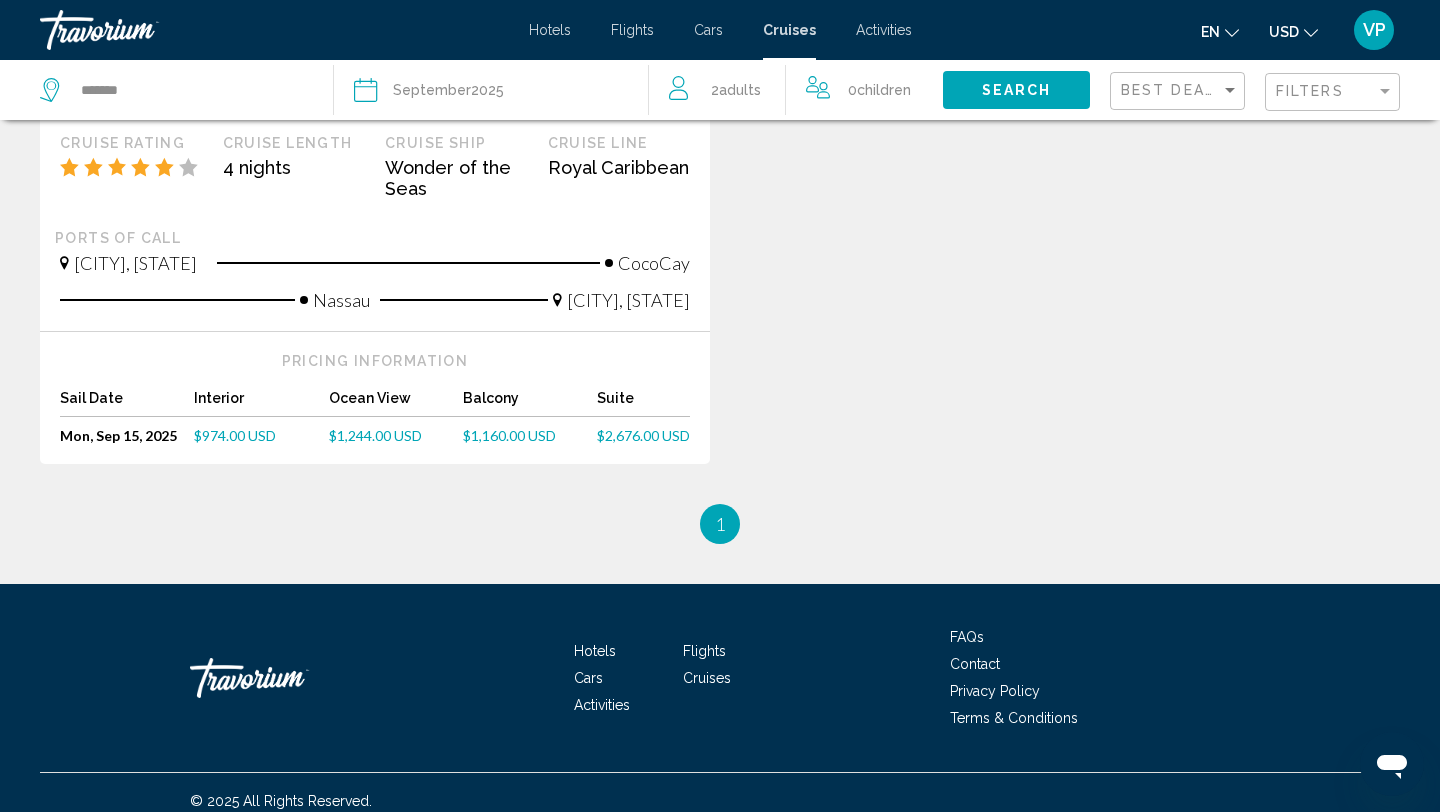 scroll, scrollTop: 504, scrollLeft: 0, axis: vertical 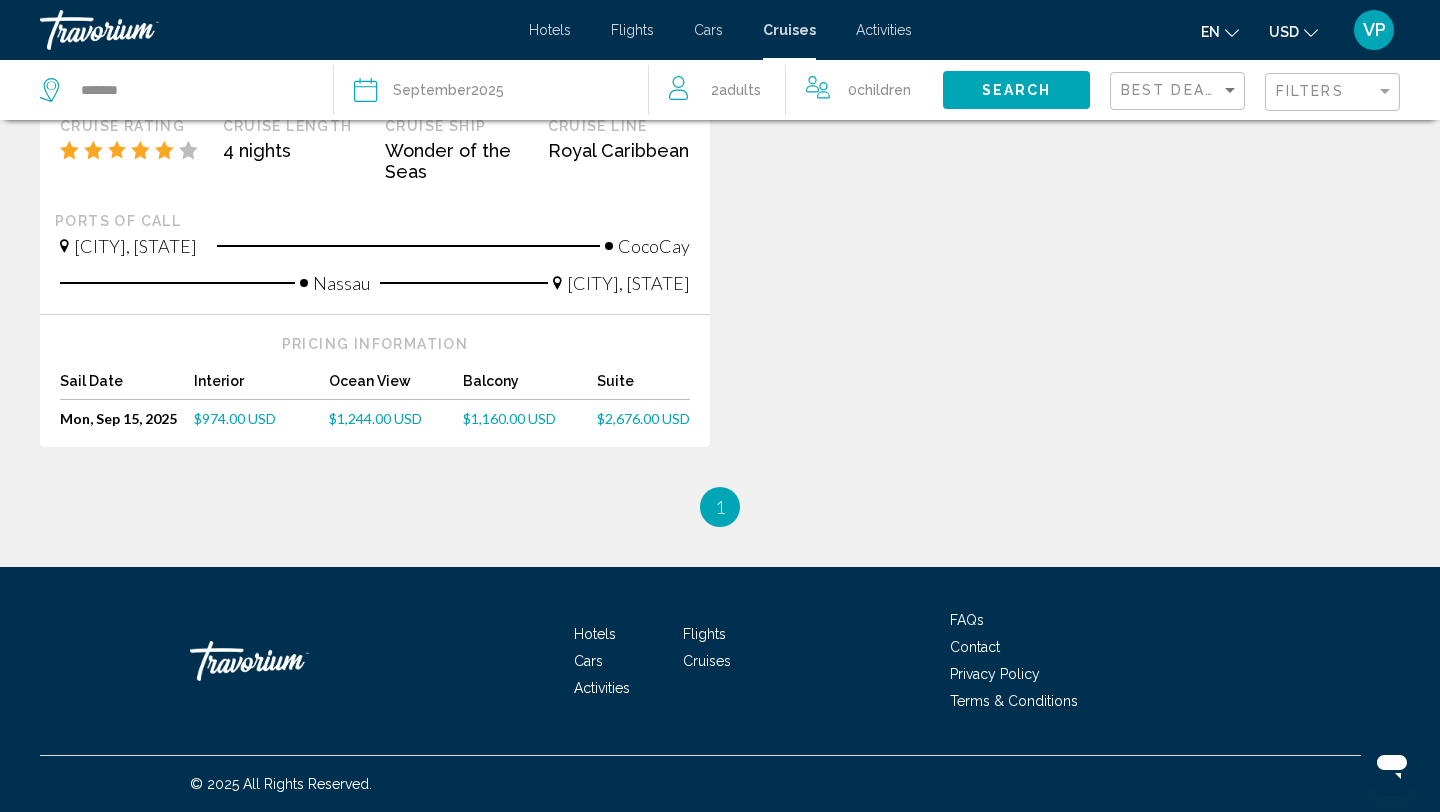click on "$974.00 USD" at bounding box center (235, 418) 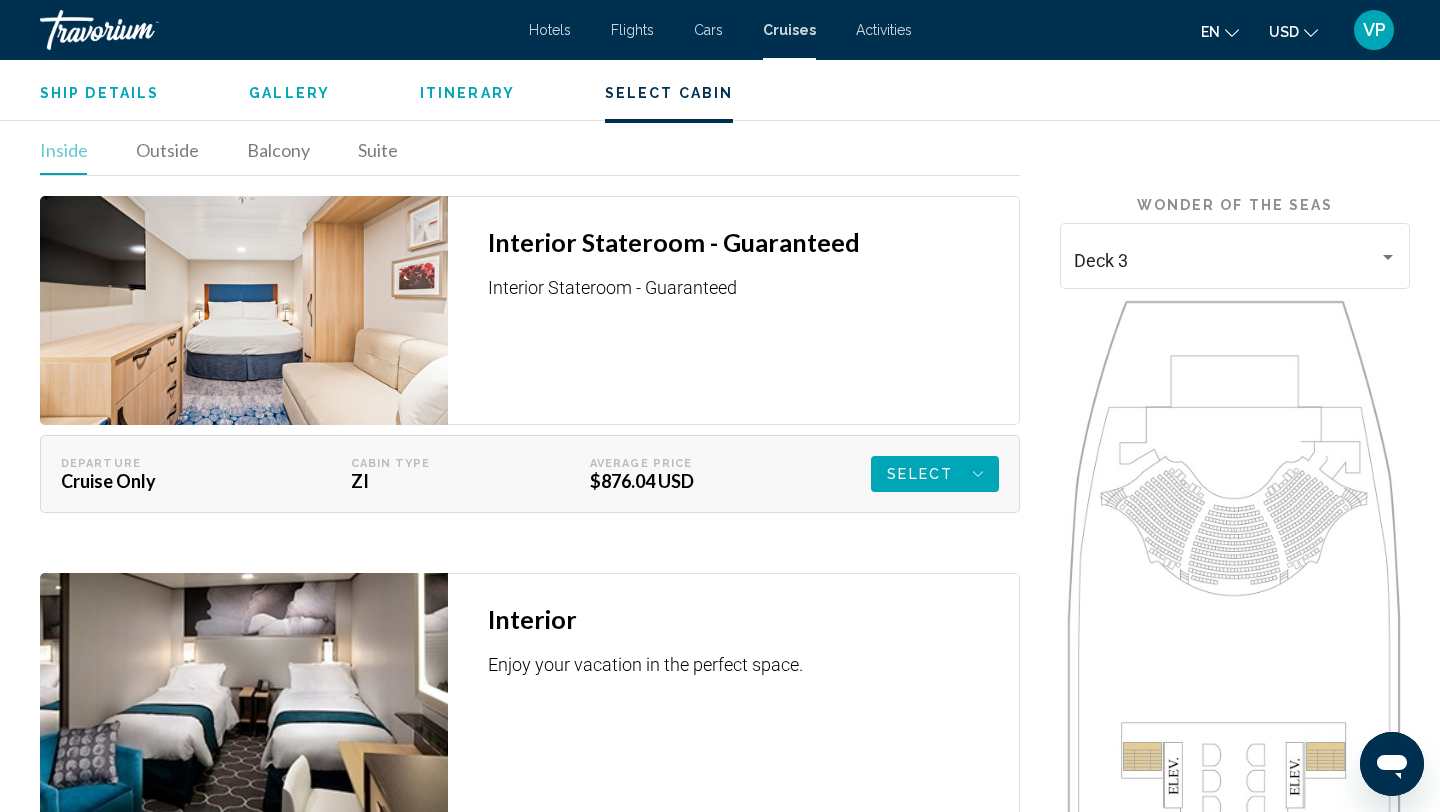 scroll, scrollTop: 3295, scrollLeft: 0, axis: vertical 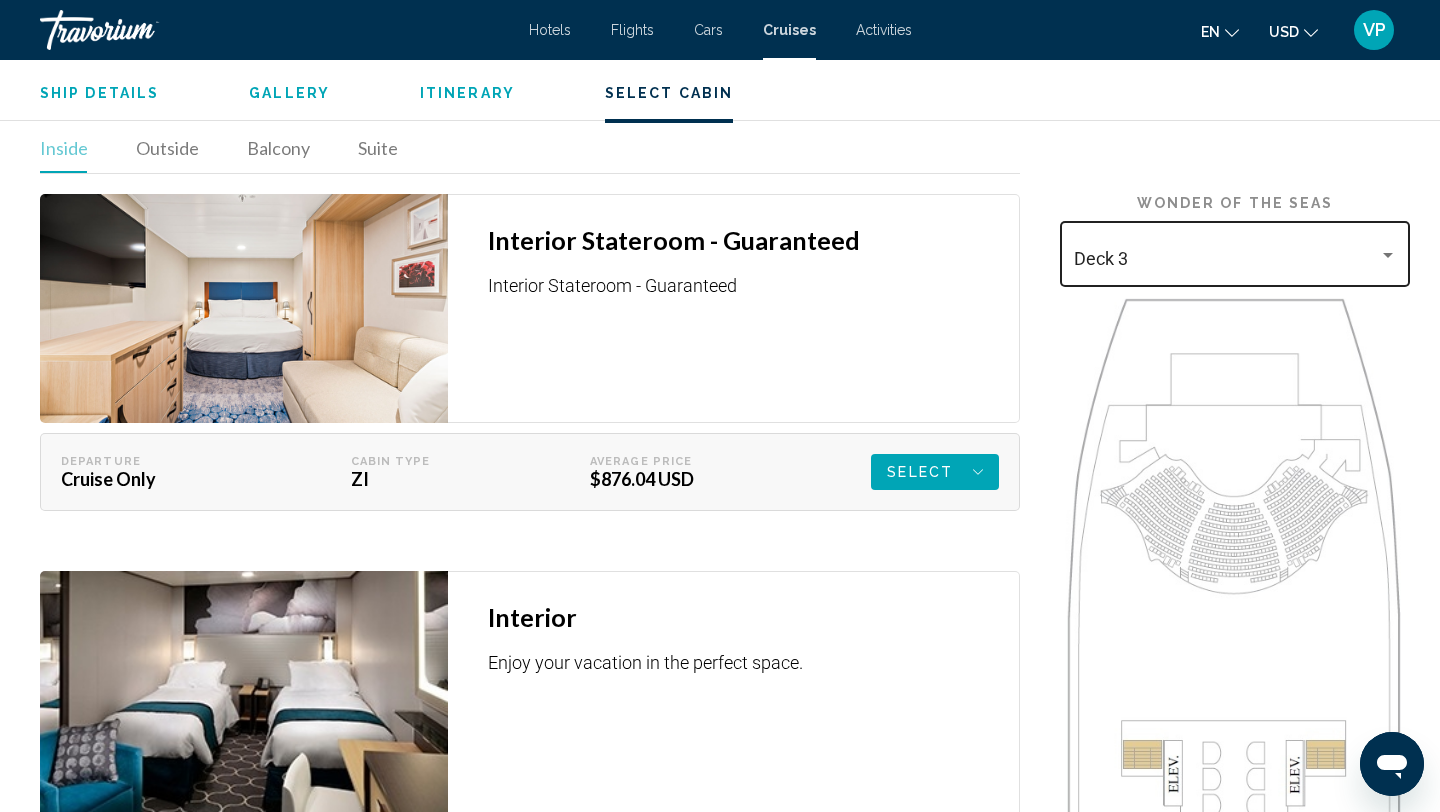 click at bounding box center (1388, 255) 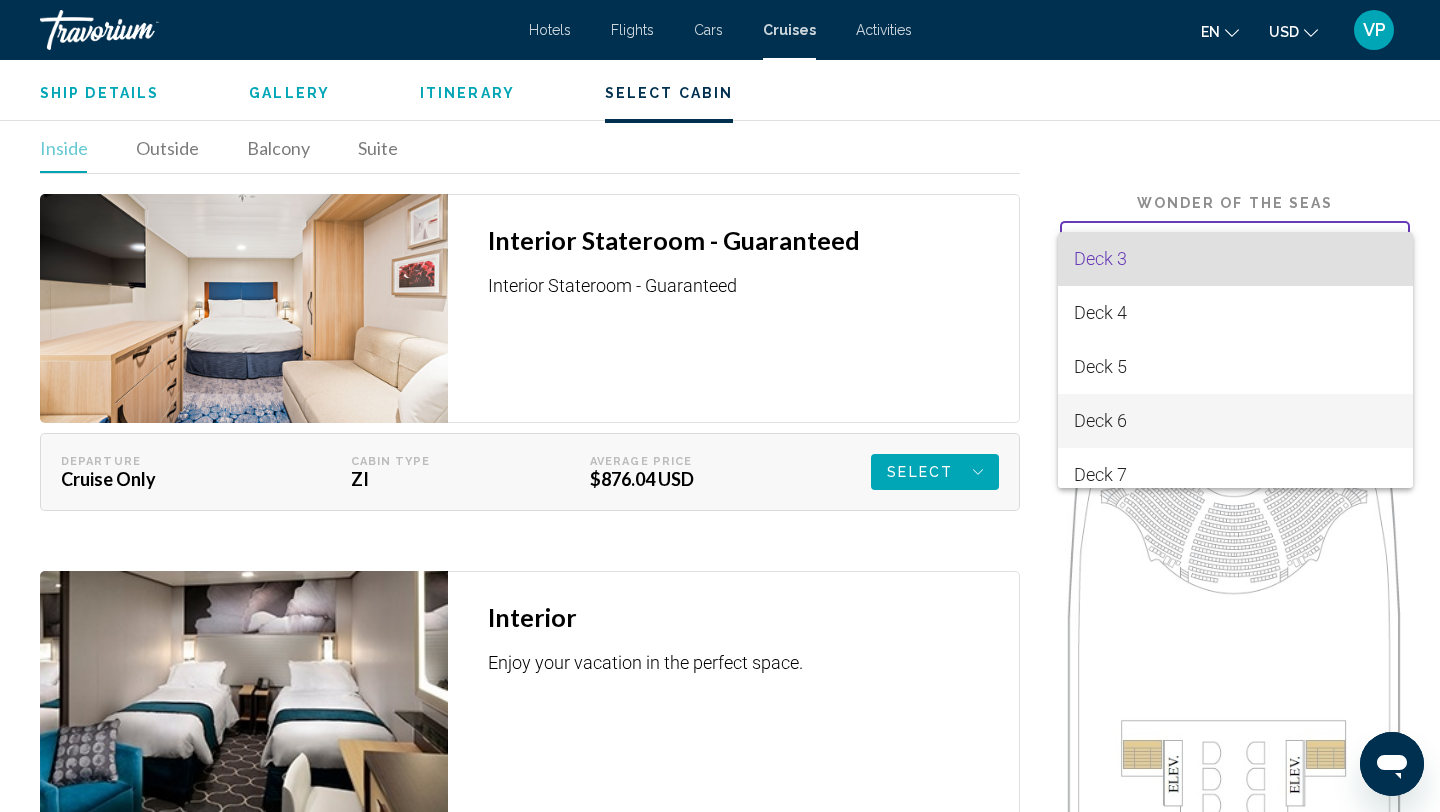 click on "Deck 6" at bounding box center [1235, 421] 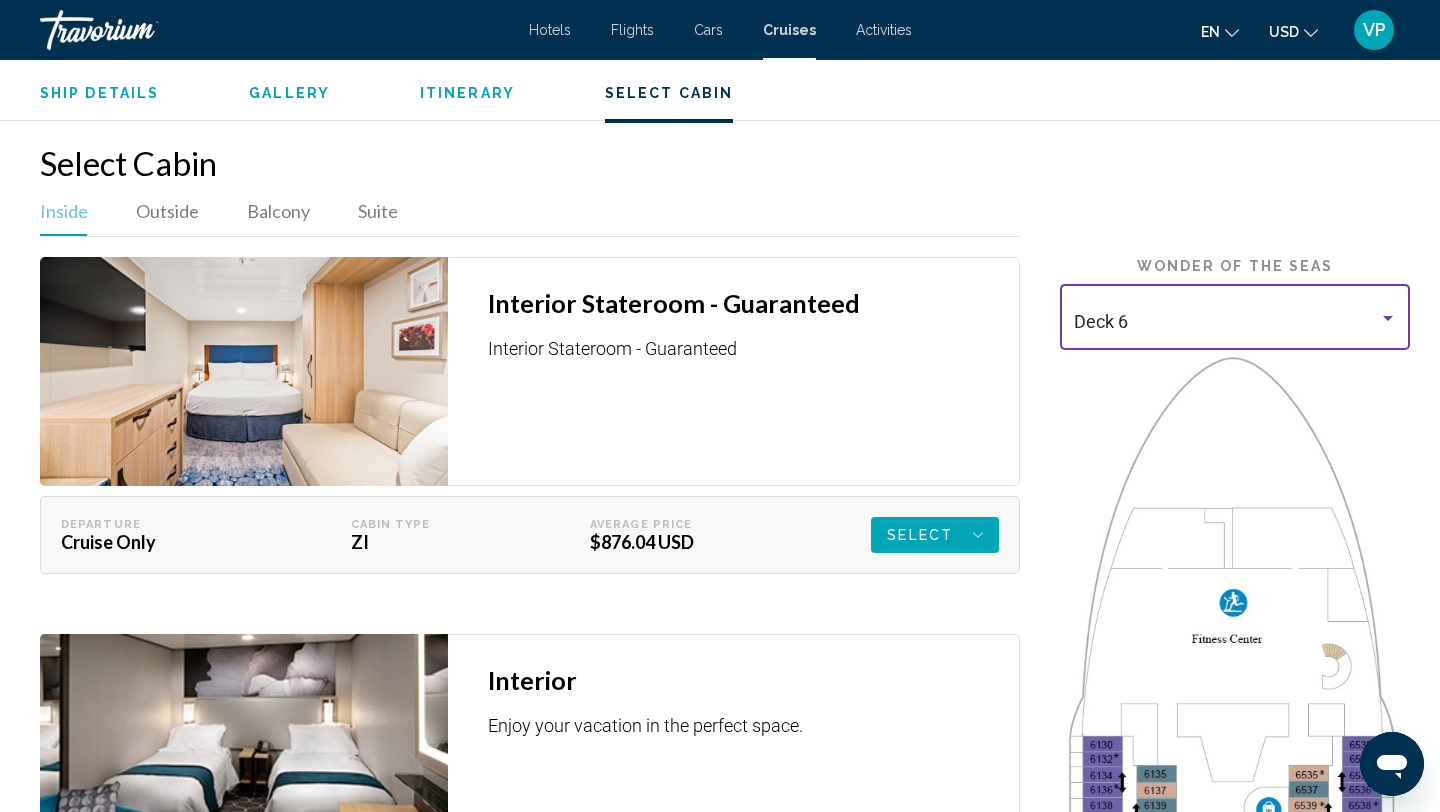 scroll, scrollTop: 3247, scrollLeft: 0, axis: vertical 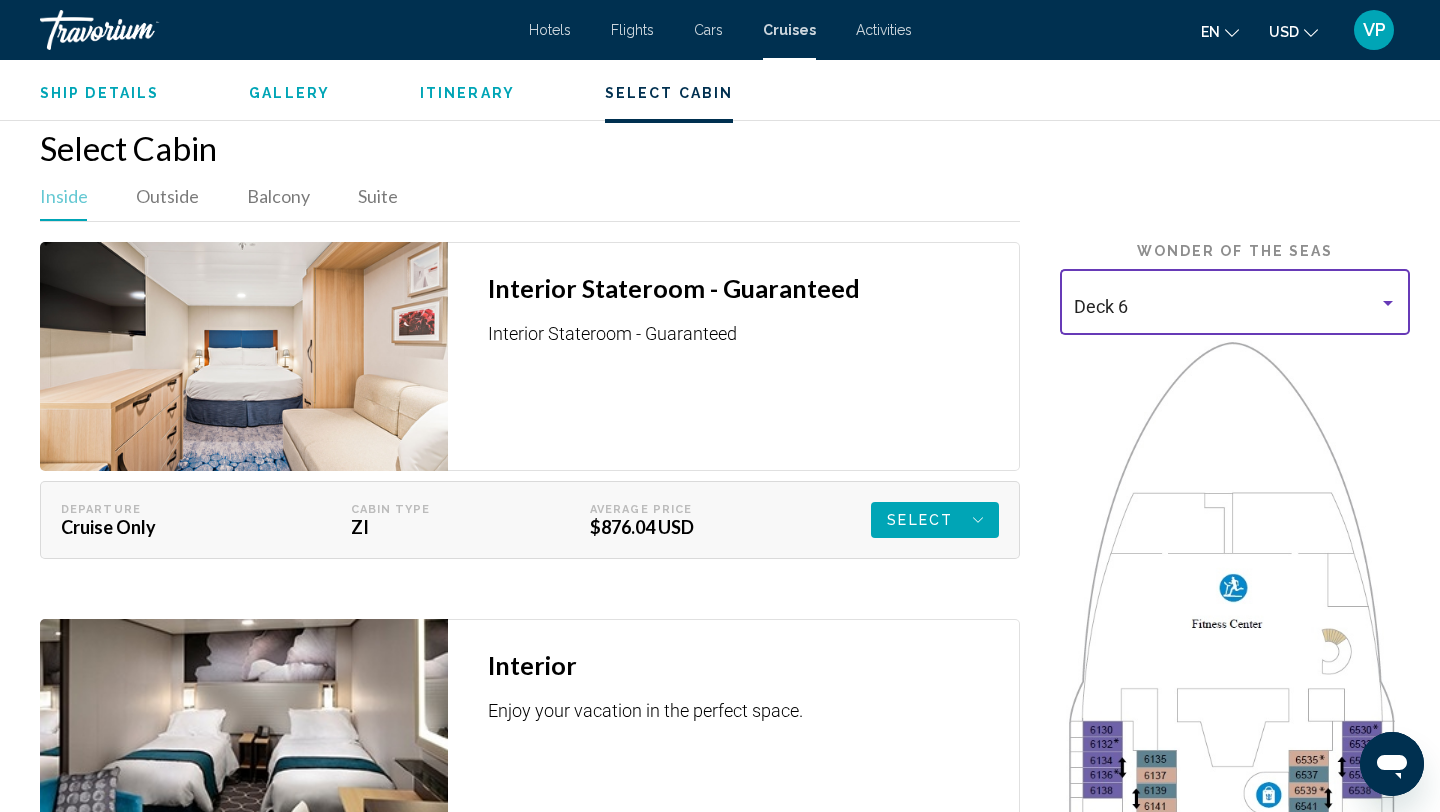 click on "Select" at bounding box center [935, 520] 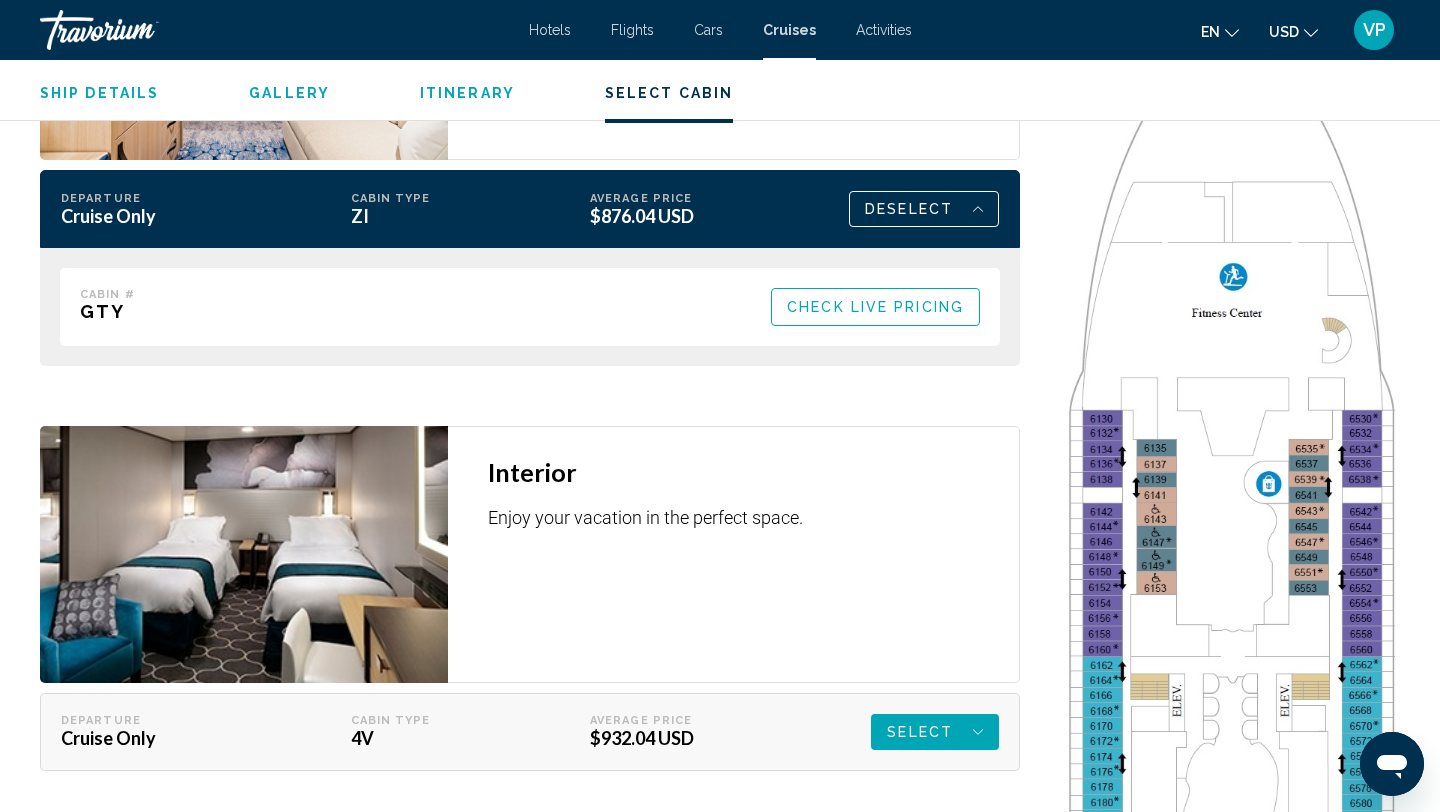 scroll, scrollTop: 3559, scrollLeft: 0, axis: vertical 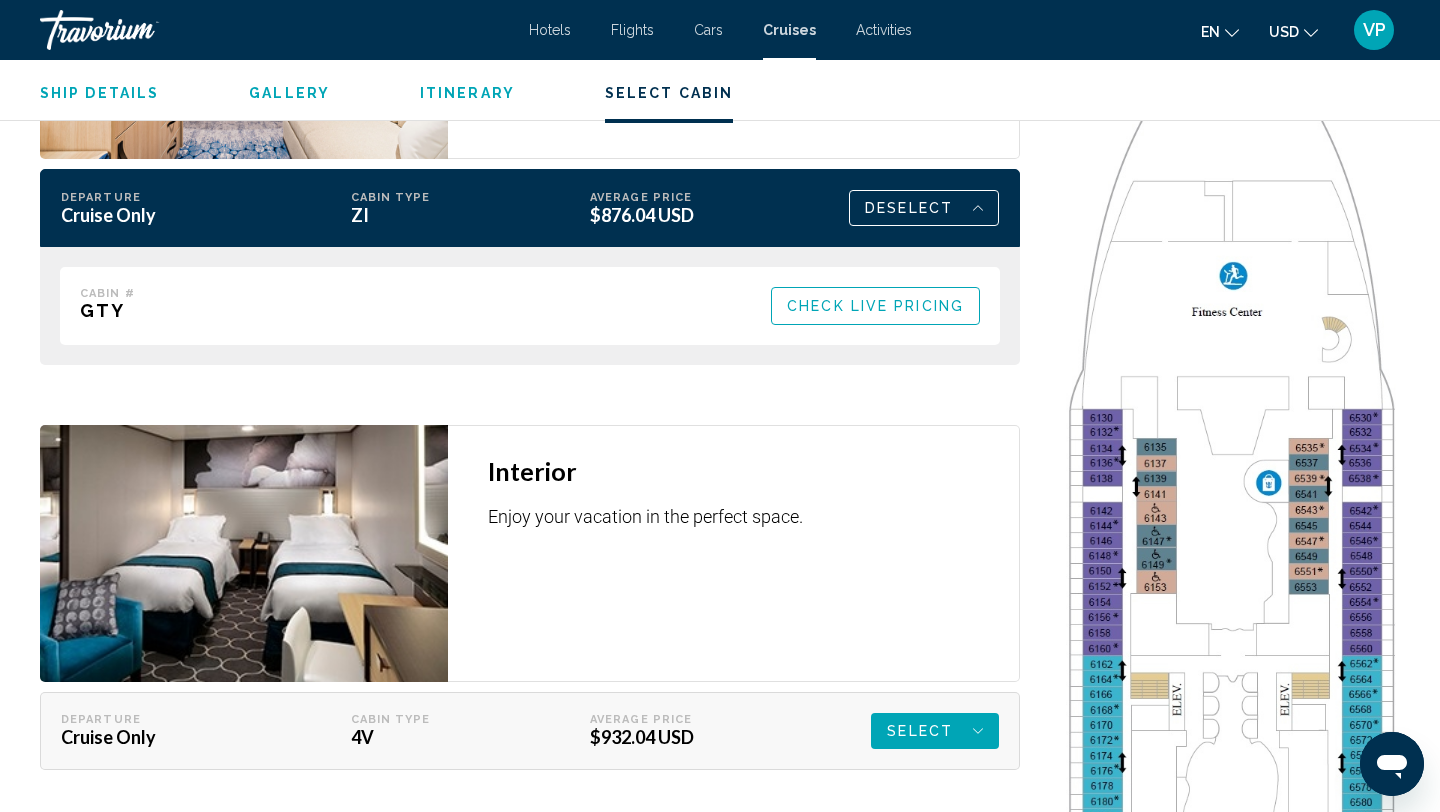 click on "Check Live Pricing" at bounding box center [875, 307] 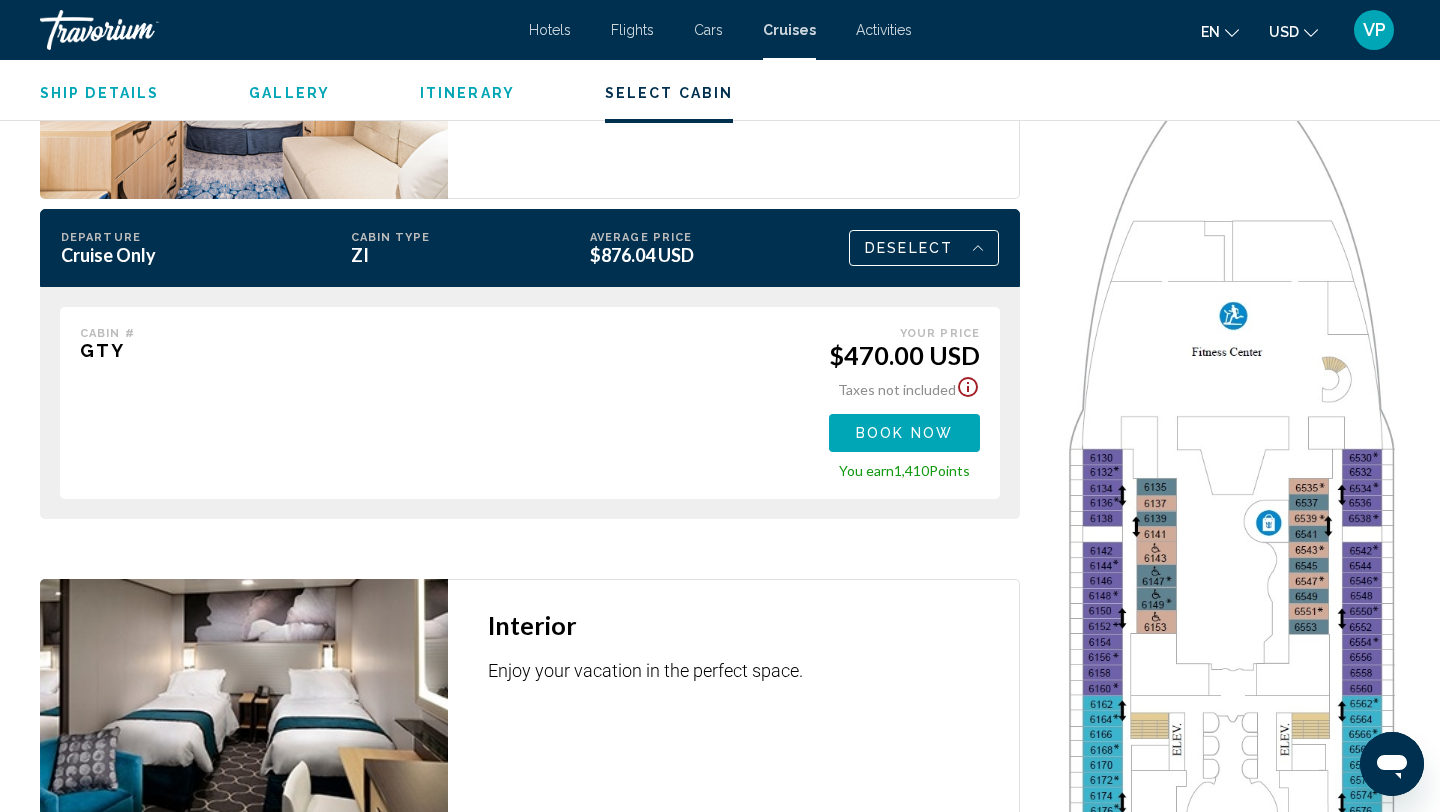 scroll, scrollTop: 3518, scrollLeft: 0, axis: vertical 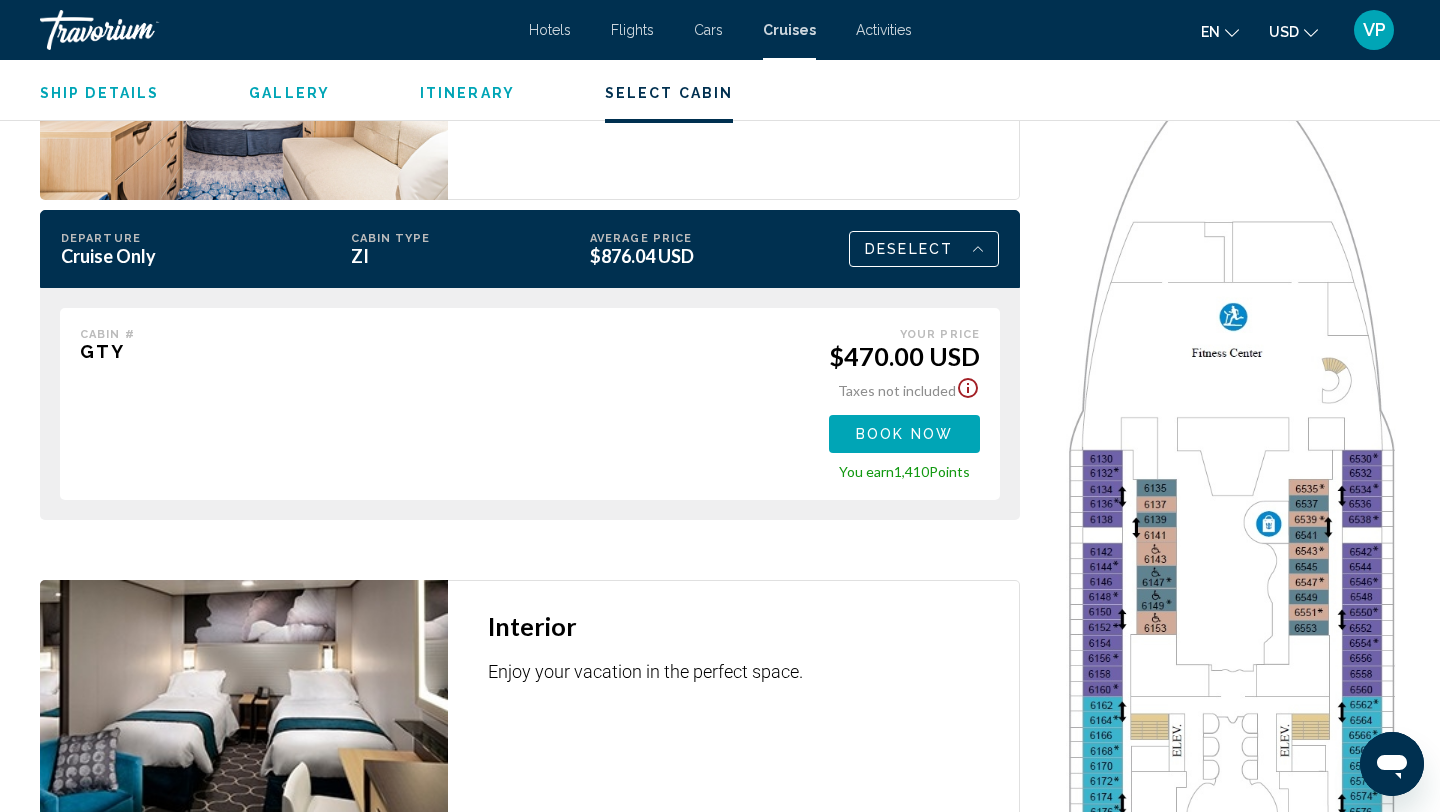 click 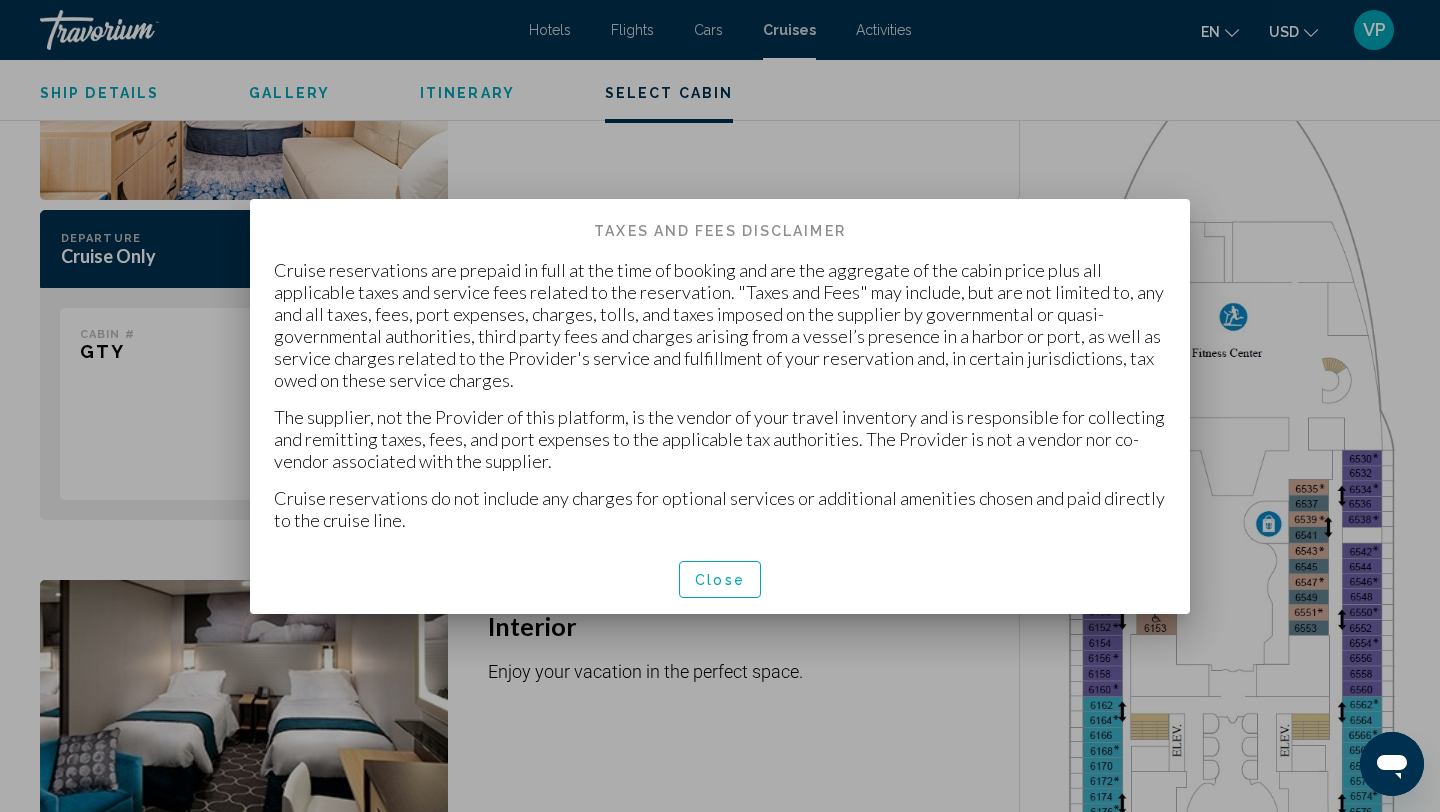 scroll, scrollTop: 0, scrollLeft: 0, axis: both 